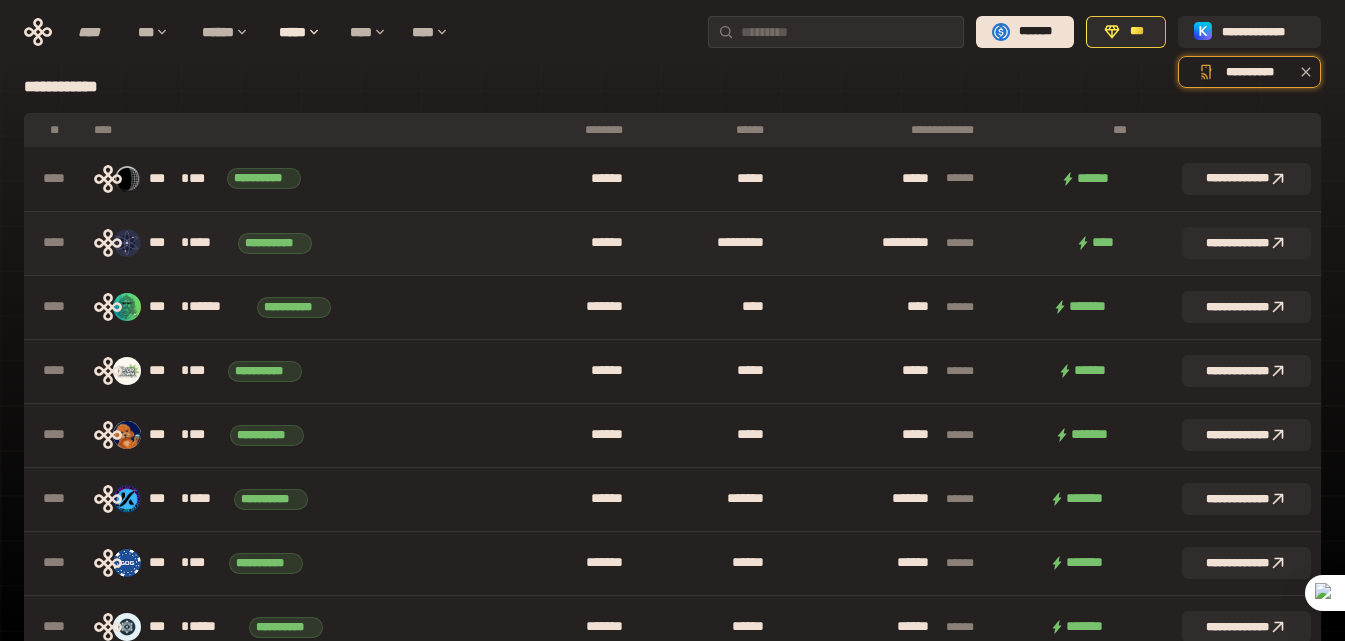 scroll, scrollTop: 0, scrollLeft: 0, axis: both 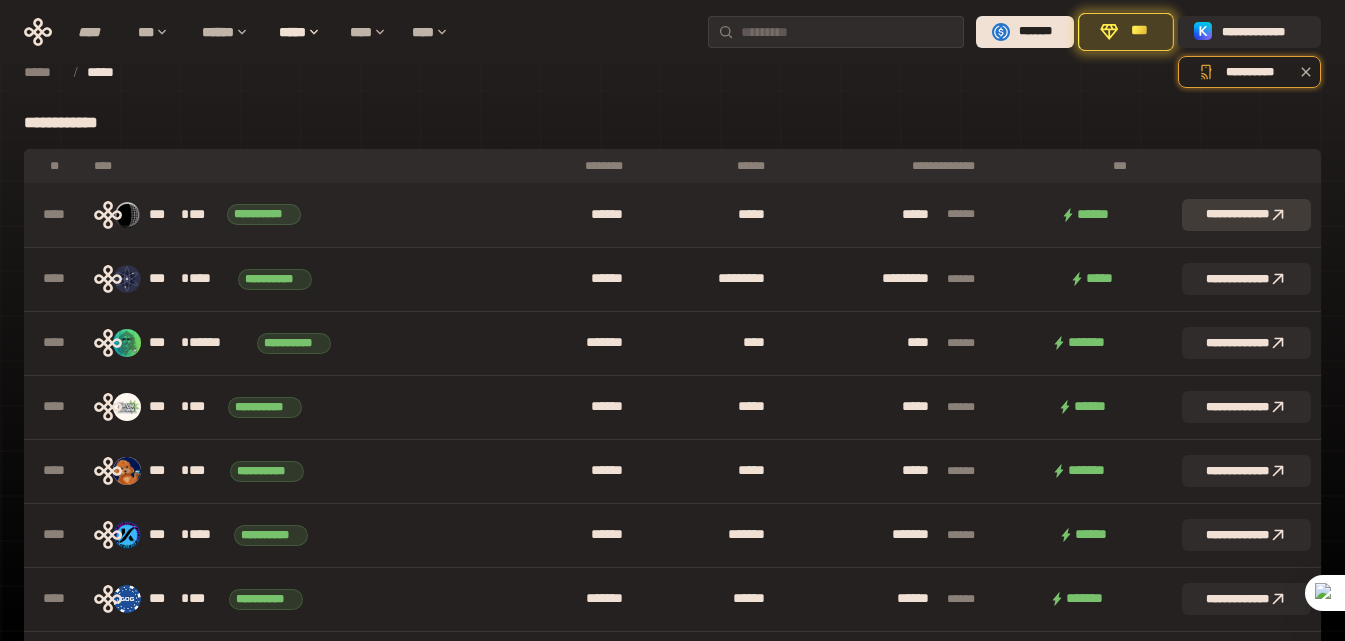 click on "**********" at bounding box center (1246, 215) 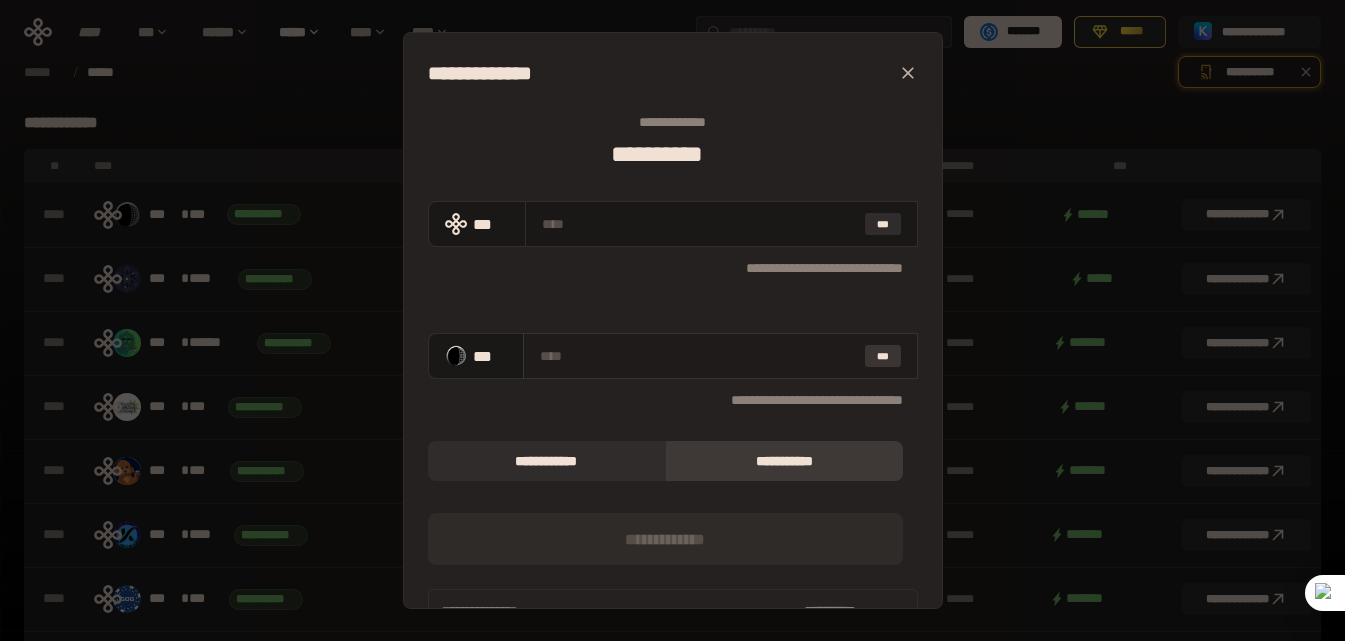 click on "***" at bounding box center (883, 356) 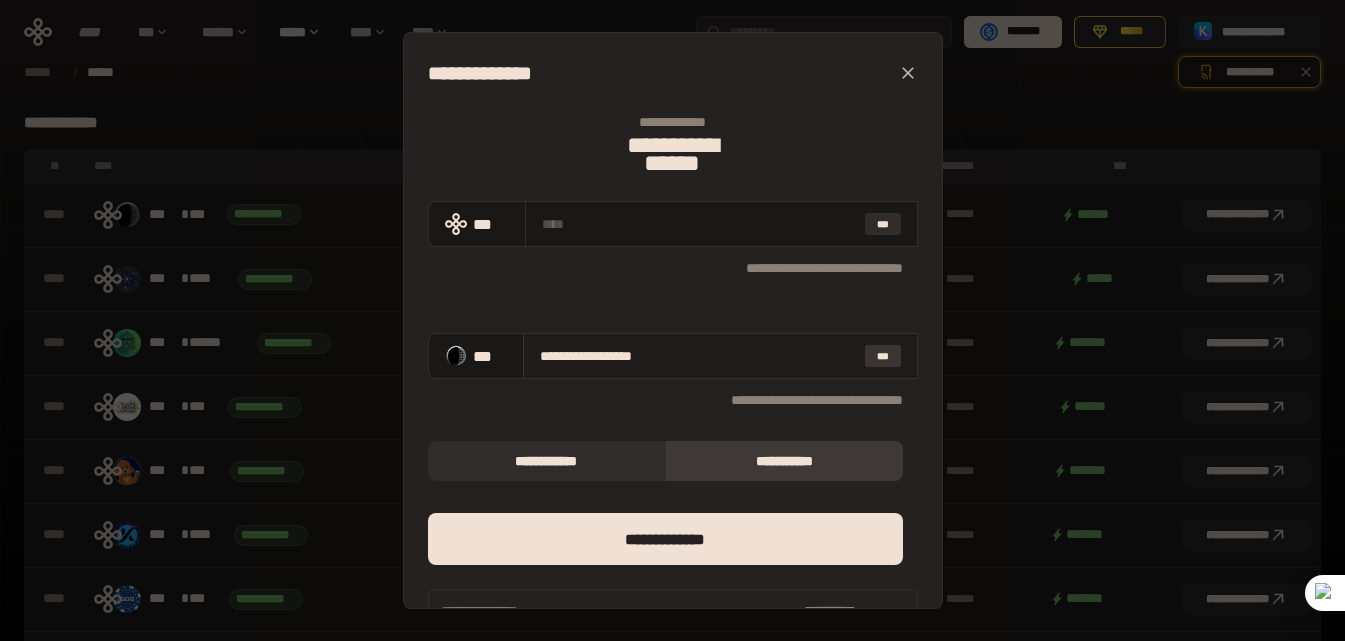 type on "**********" 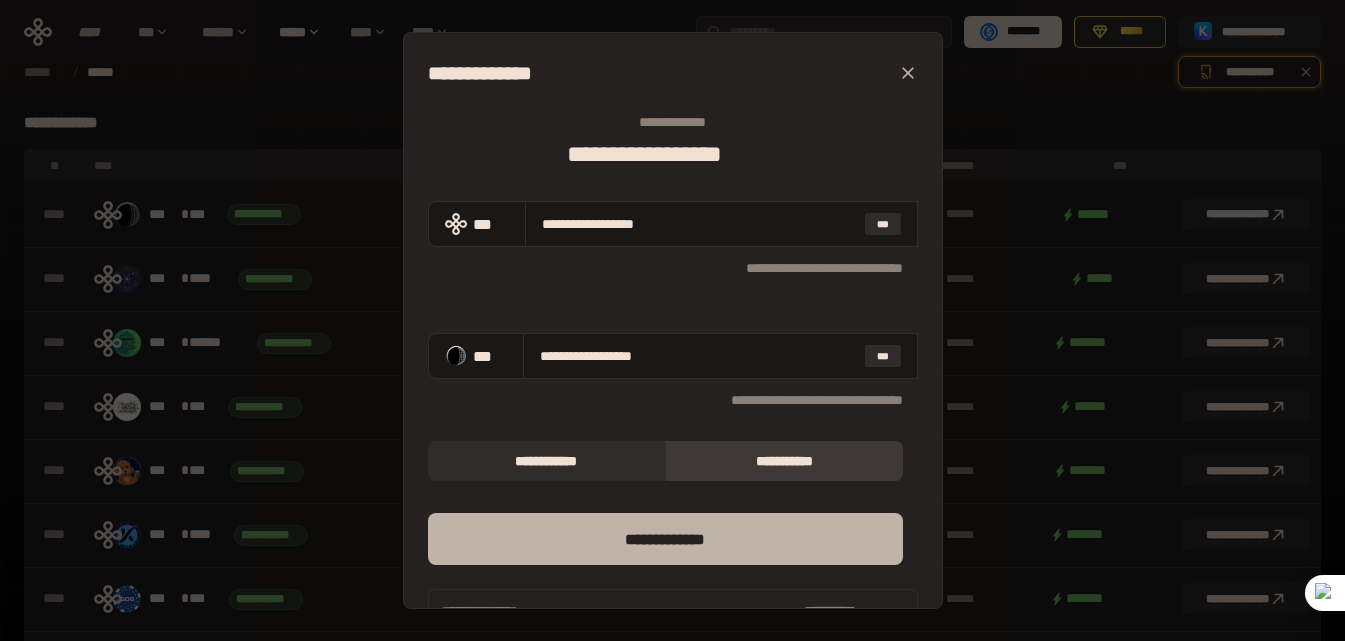 click on "*** *********" at bounding box center (665, 539) 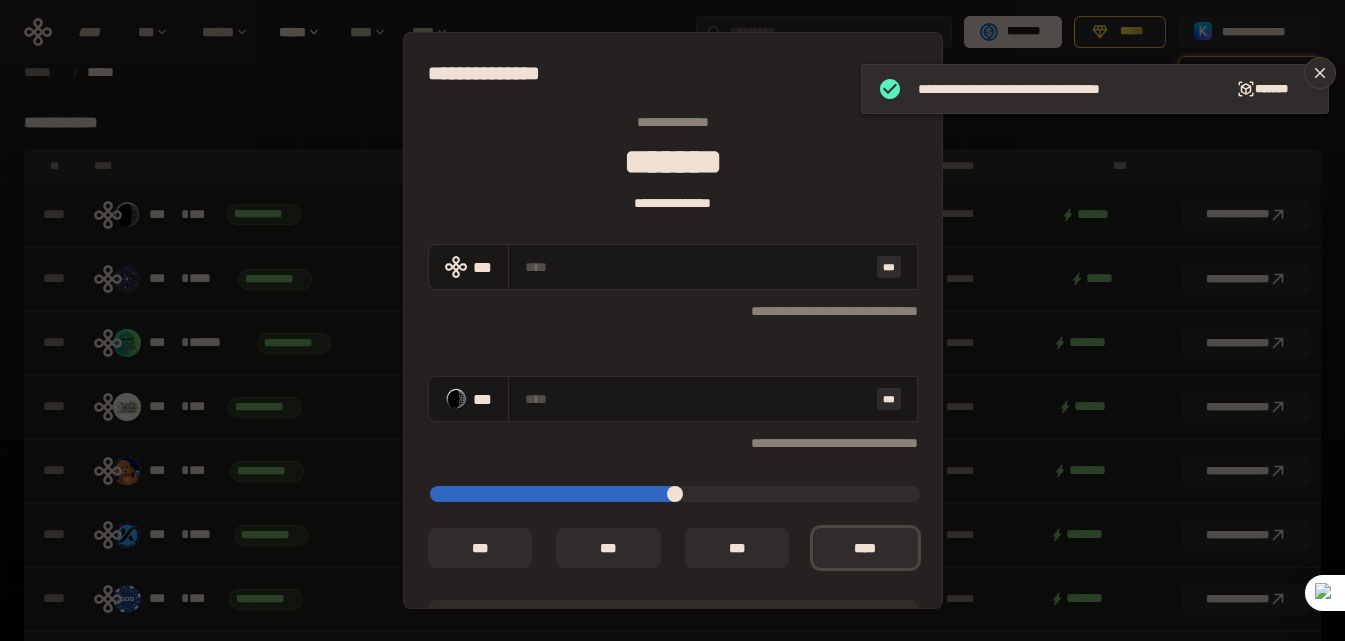 type on "**********" 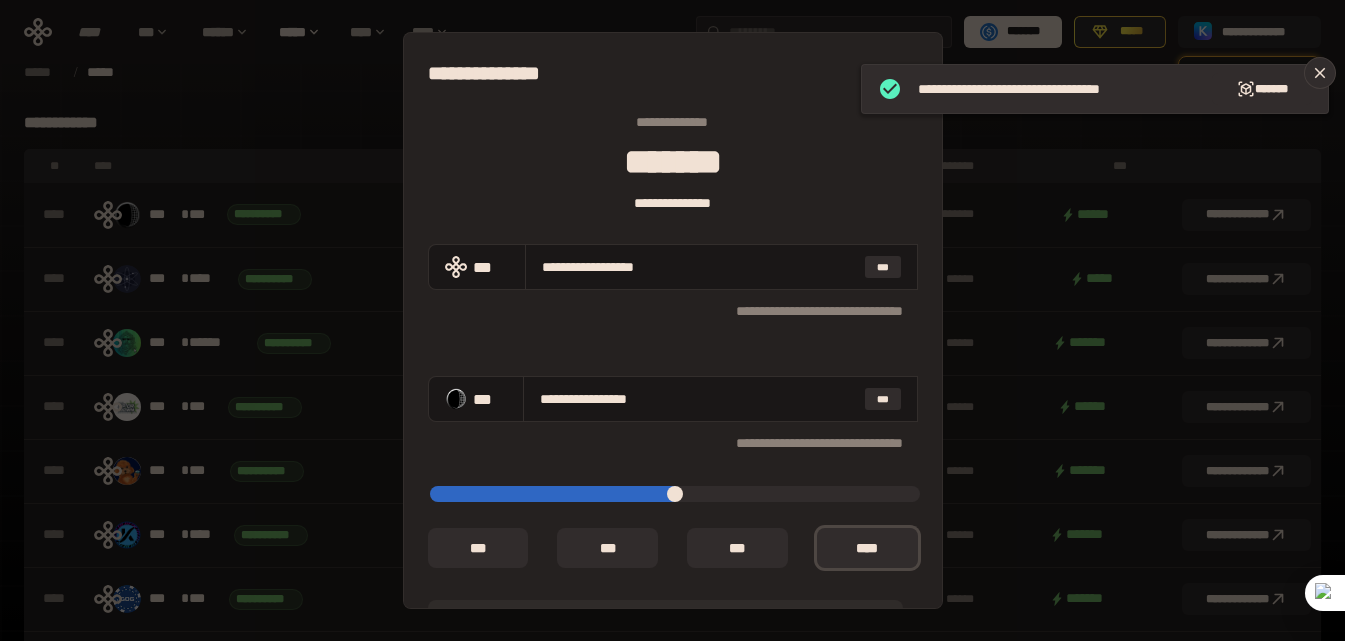 type on "**********" 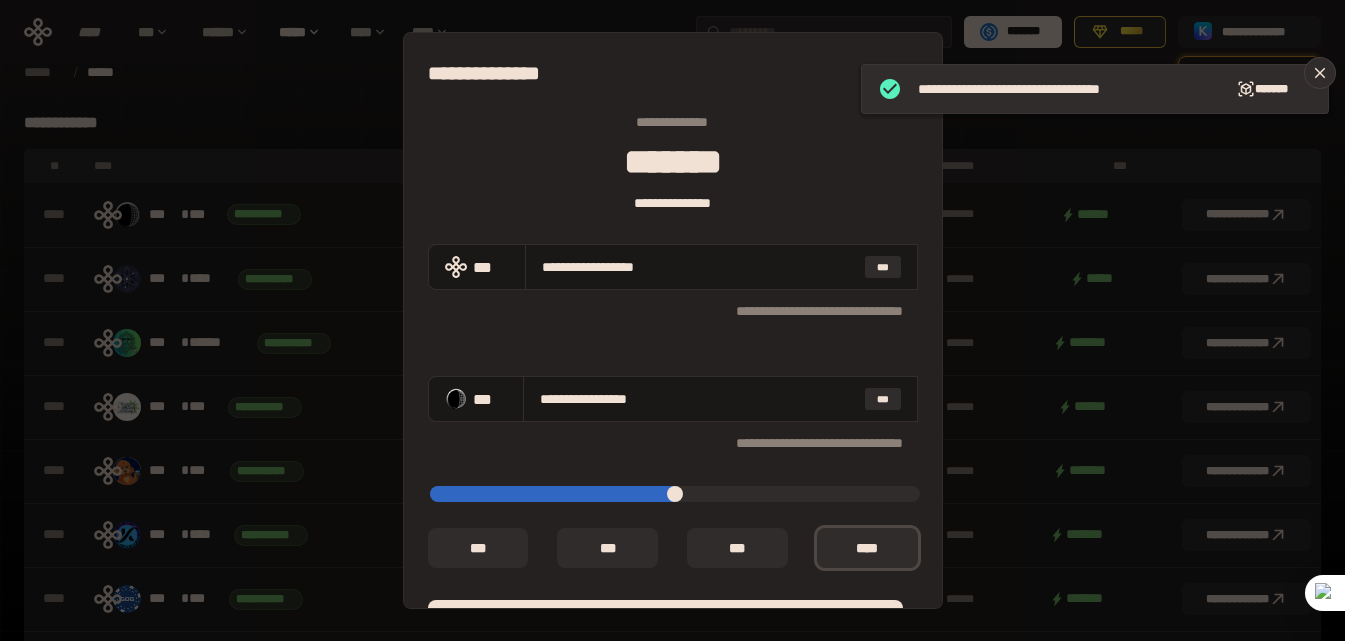 scroll, scrollTop: 166, scrollLeft: 0, axis: vertical 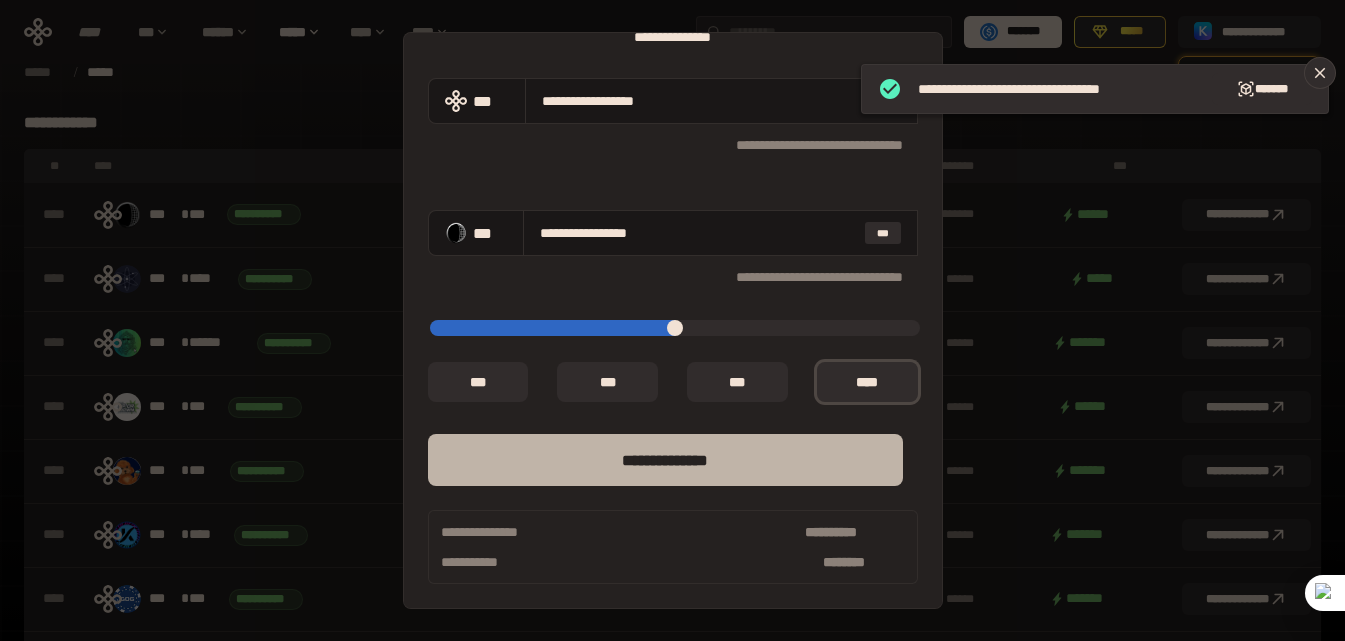 click on "**** *********" at bounding box center [665, 460] 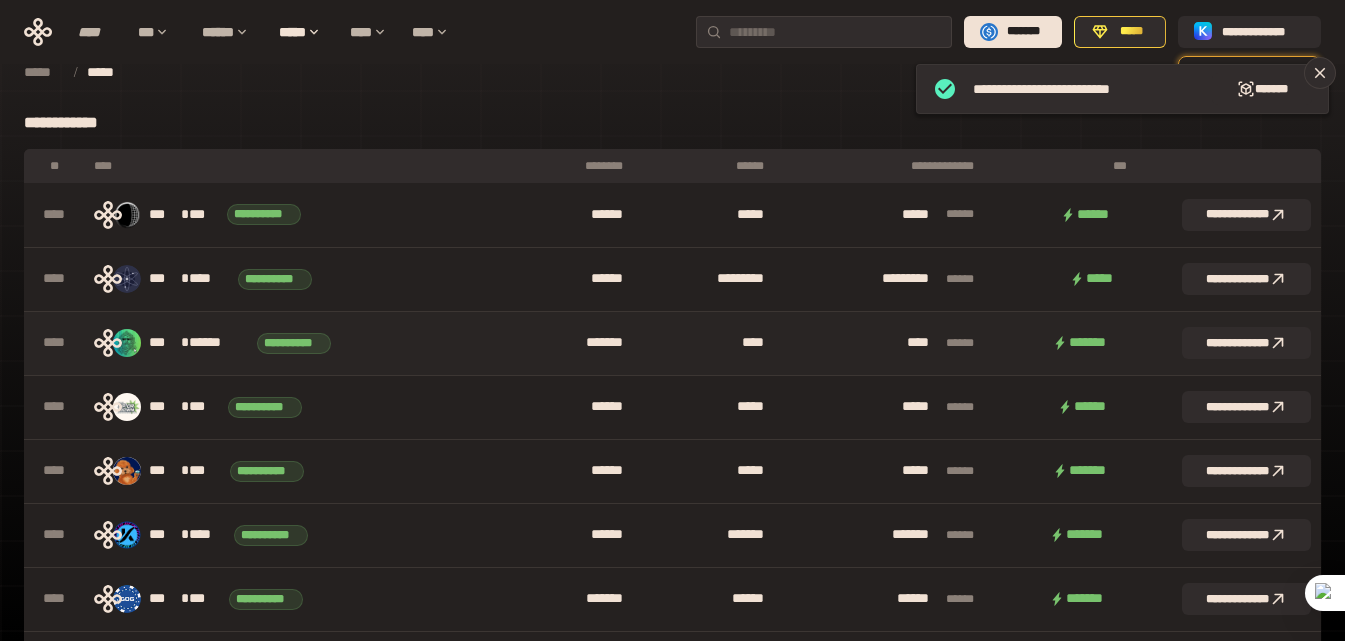 click on "******" at bounding box center [219, 343] 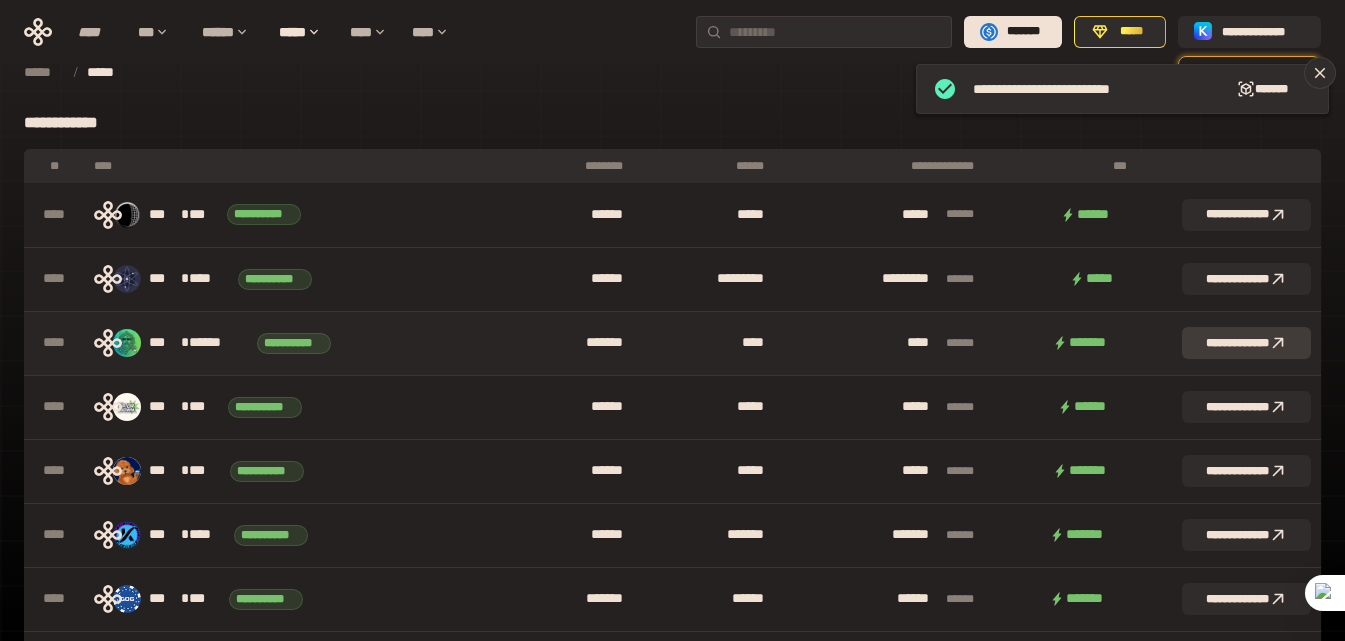 click on "**********" at bounding box center [1246, 343] 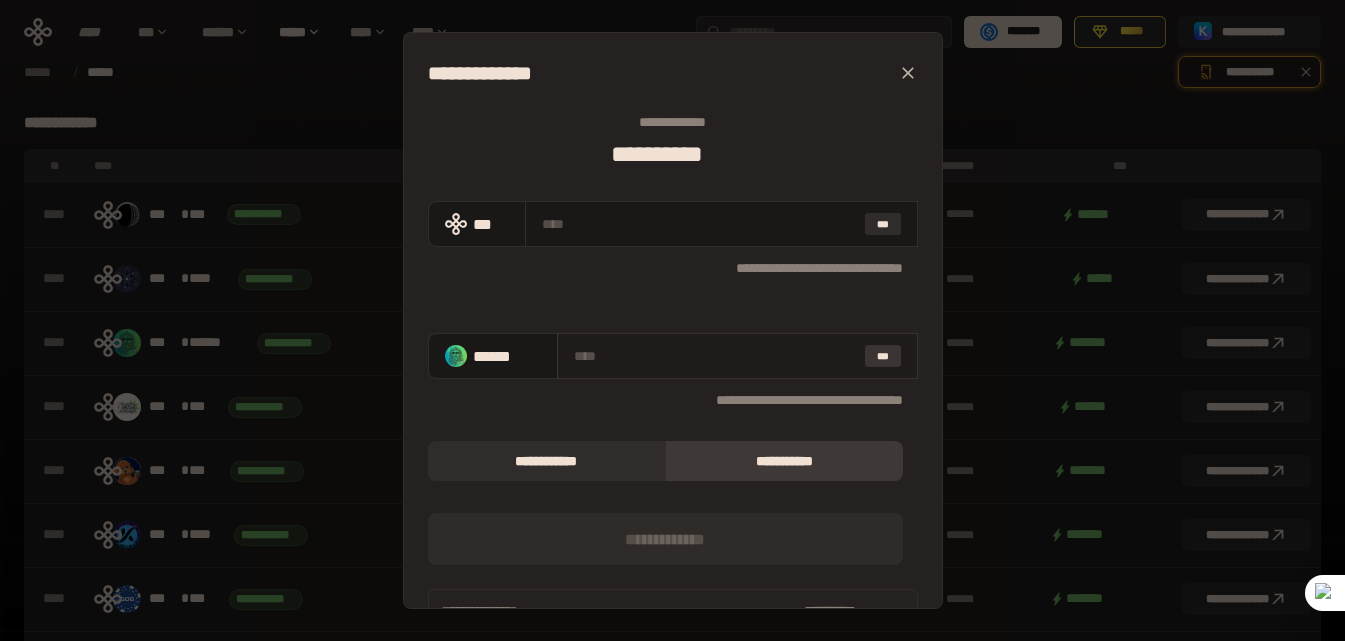 click on "***" at bounding box center [883, 356] 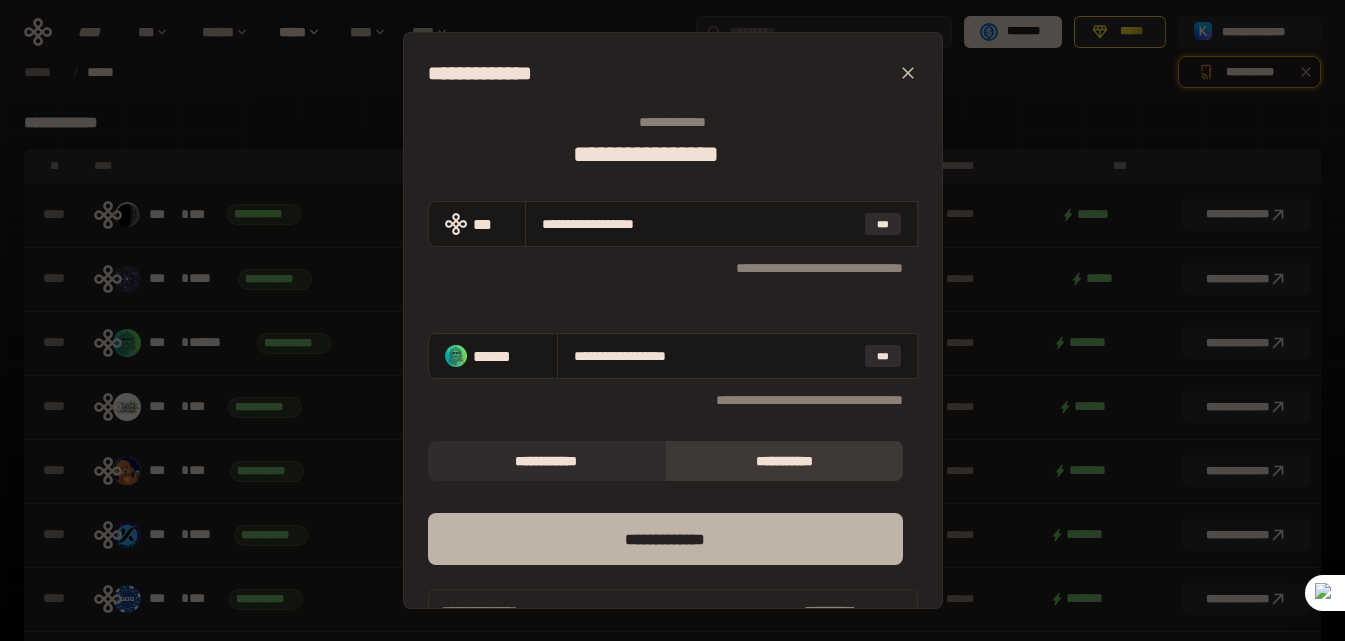 click on "*** *********" at bounding box center [665, 539] 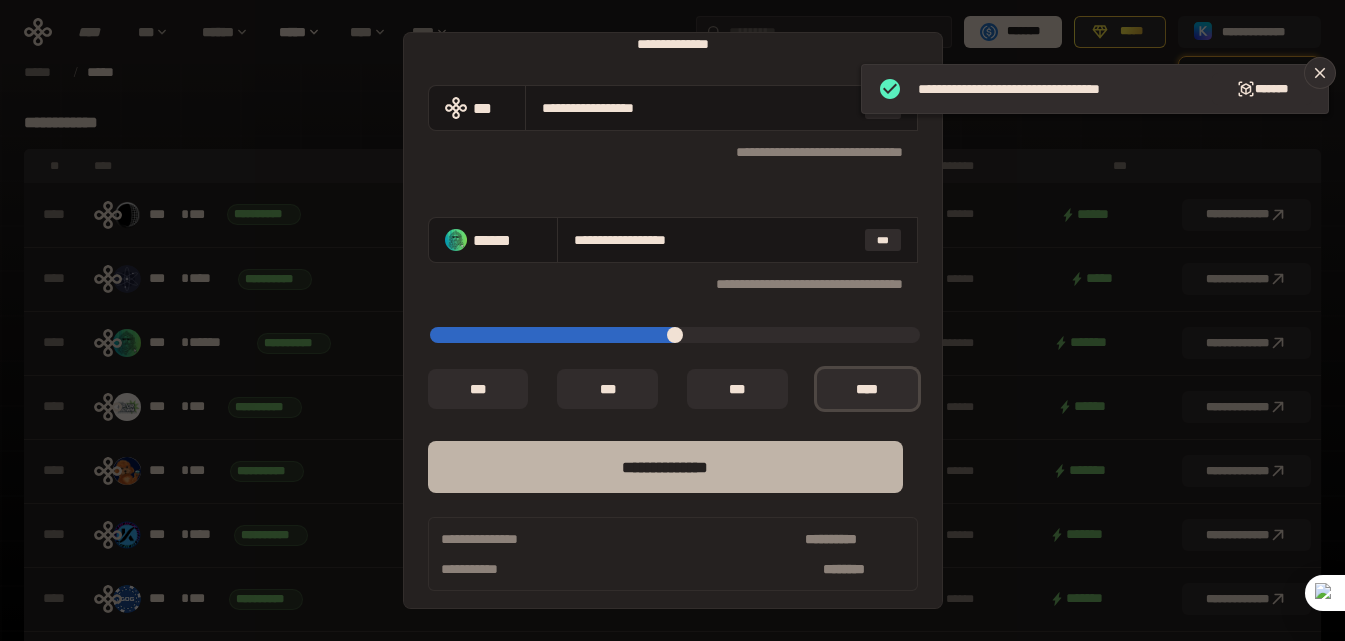 scroll, scrollTop: 166, scrollLeft: 0, axis: vertical 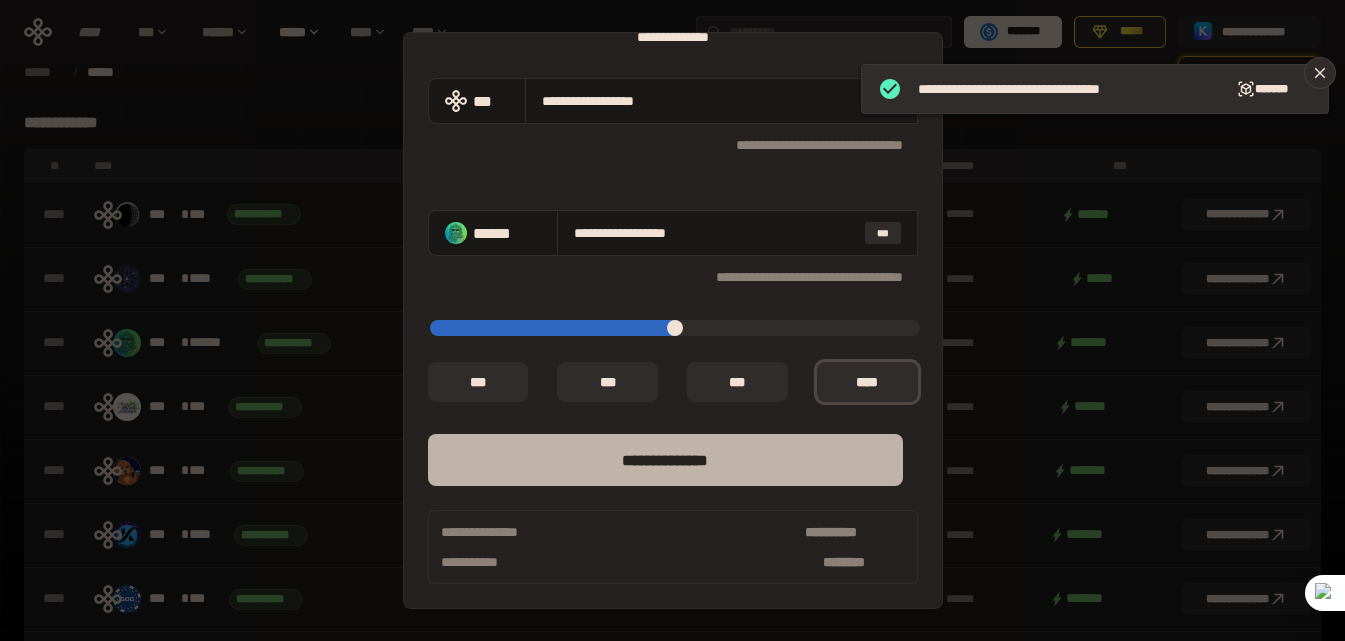 click on "**** *********" at bounding box center (665, 460) 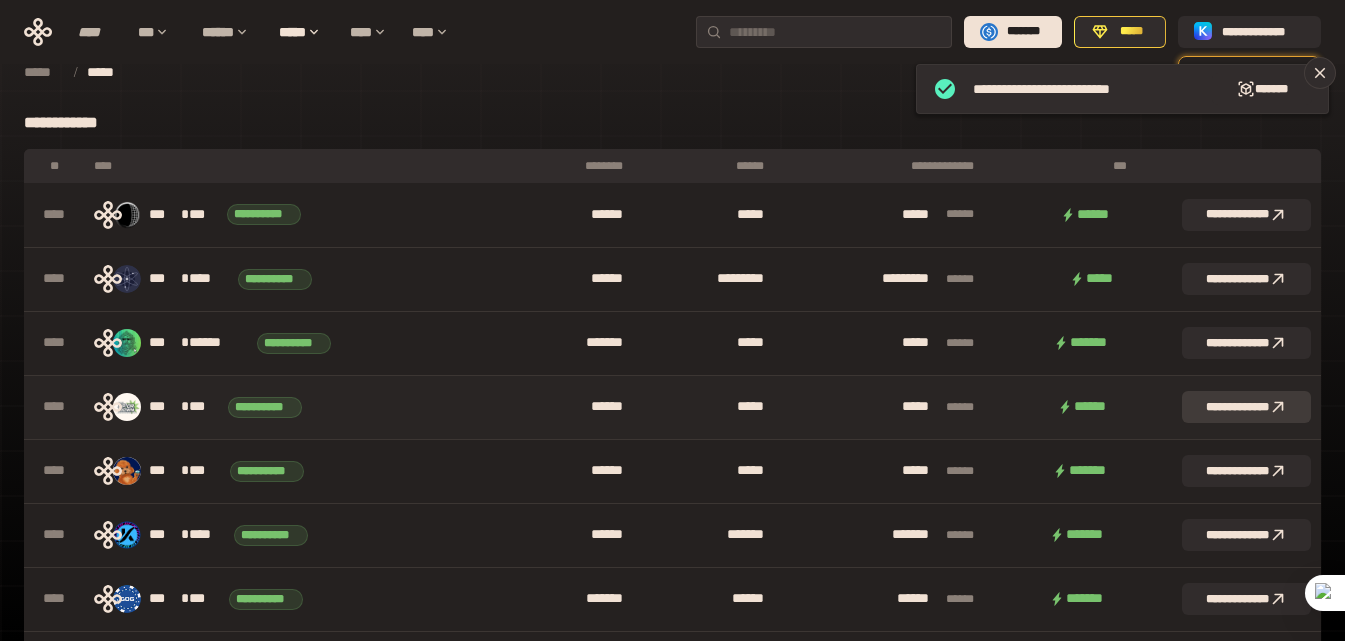 click on "**********" at bounding box center (1246, 407) 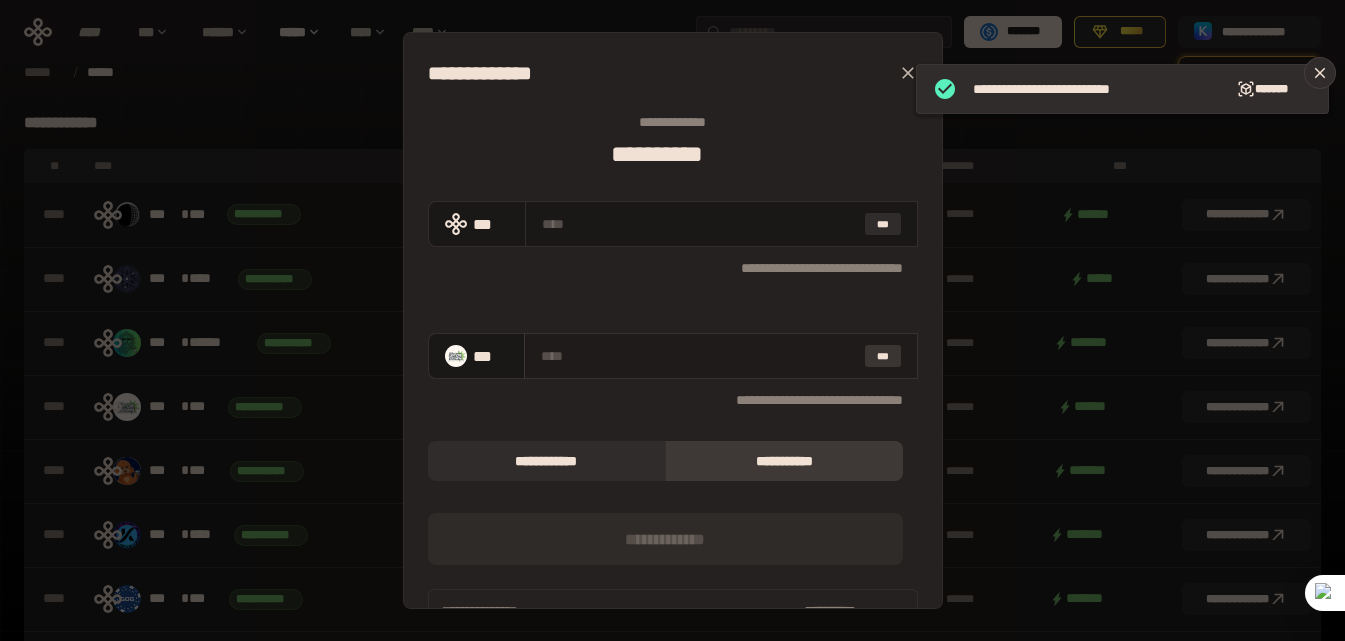 click on "***" at bounding box center [883, 356] 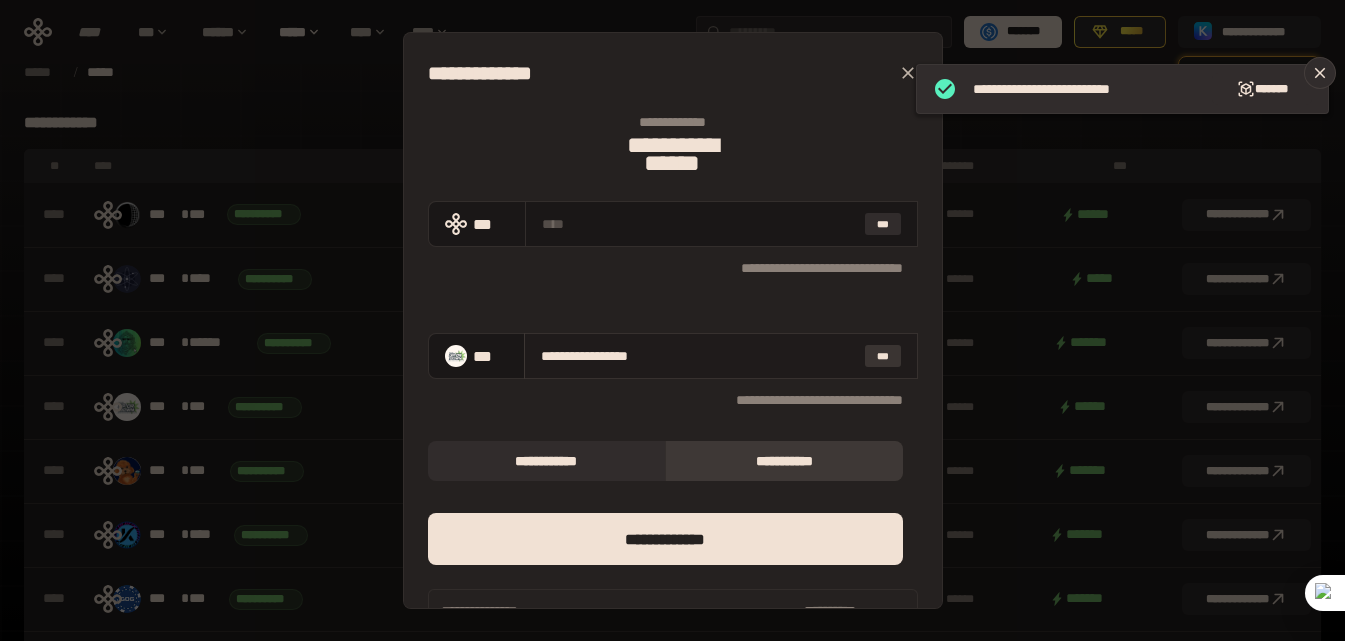 type on "**********" 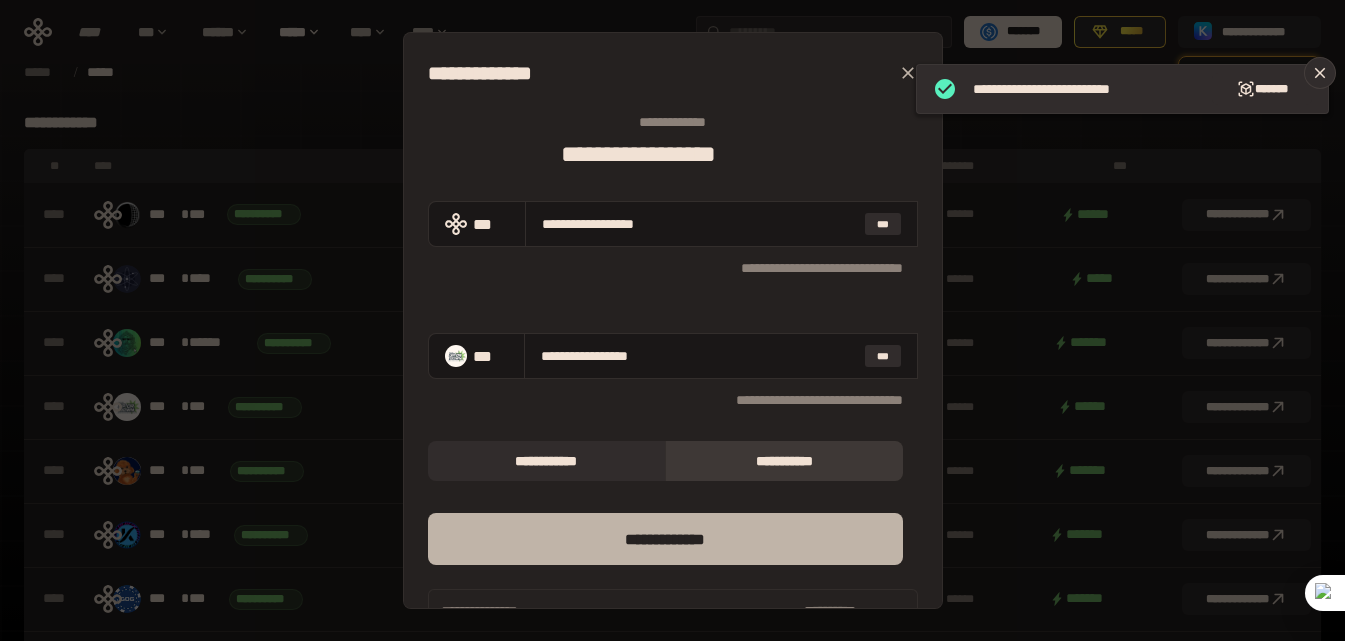 click on "*** *********" at bounding box center (665, 539) 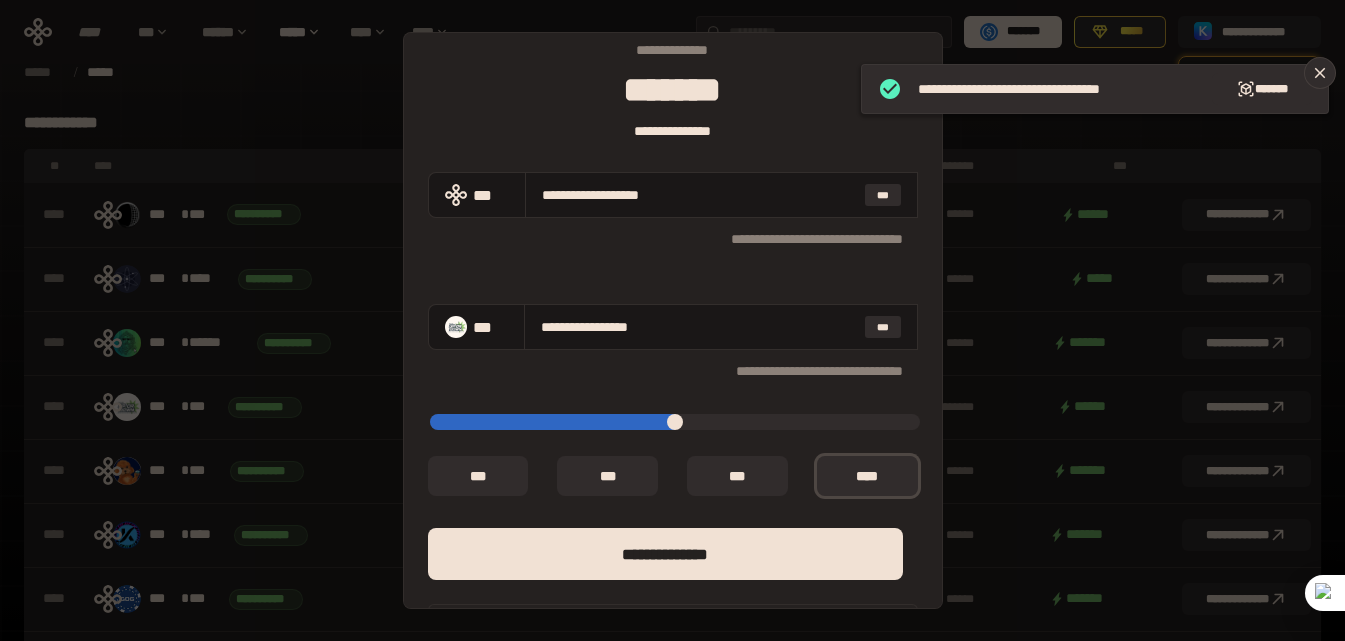 scroll, scrollTop: 166, scrollLeft: 0, axis: vertical 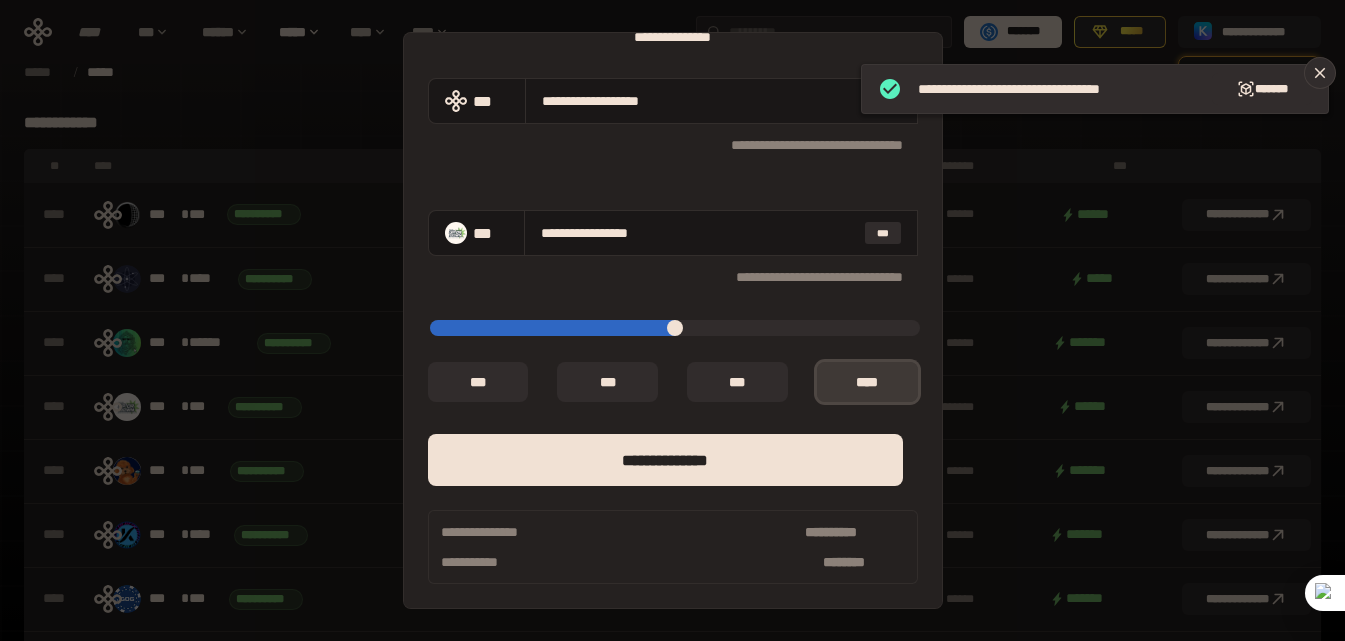 click on "*** *" at bounding box center [867, 382] 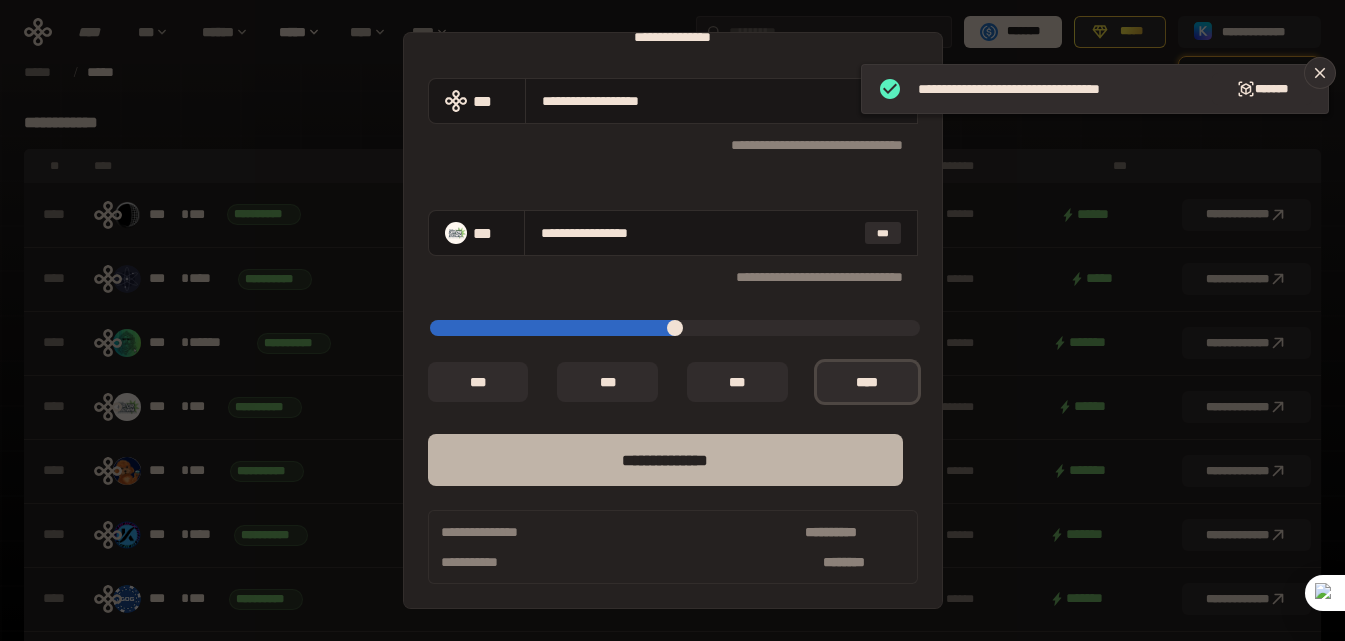 click on "**** *********" at bounding box center (665, 460) 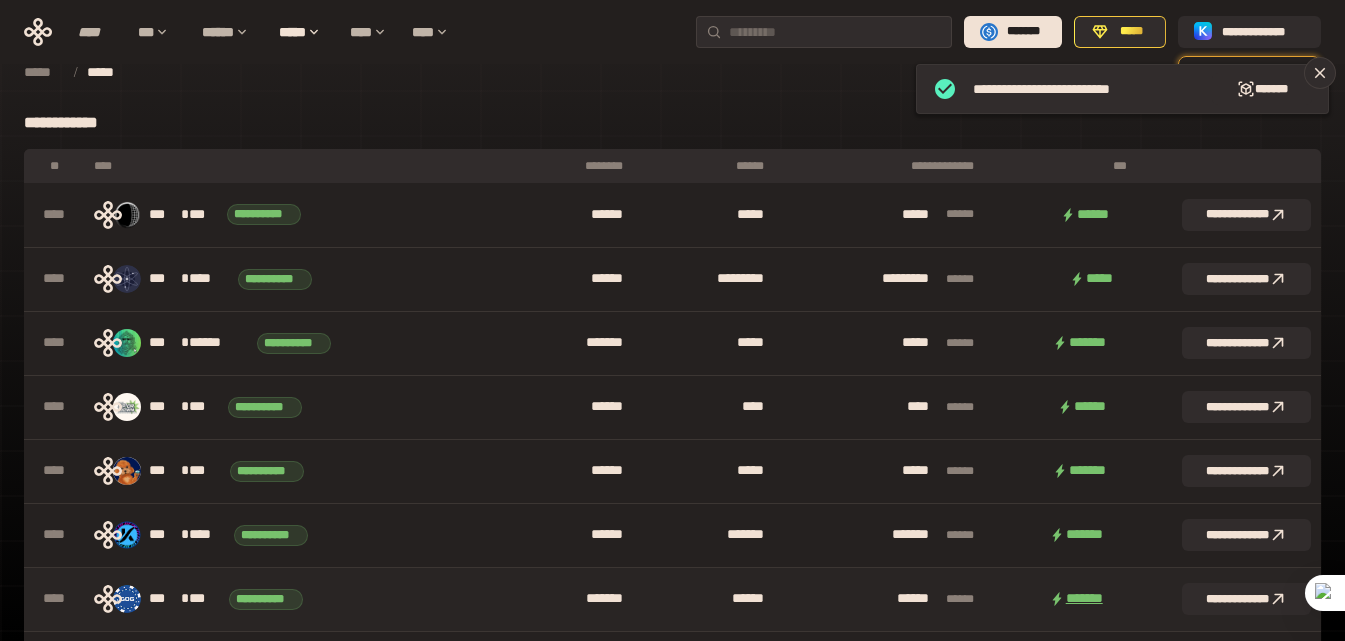 scroll, scrollTop: 200, scrollLeft: 0, axis: vertical 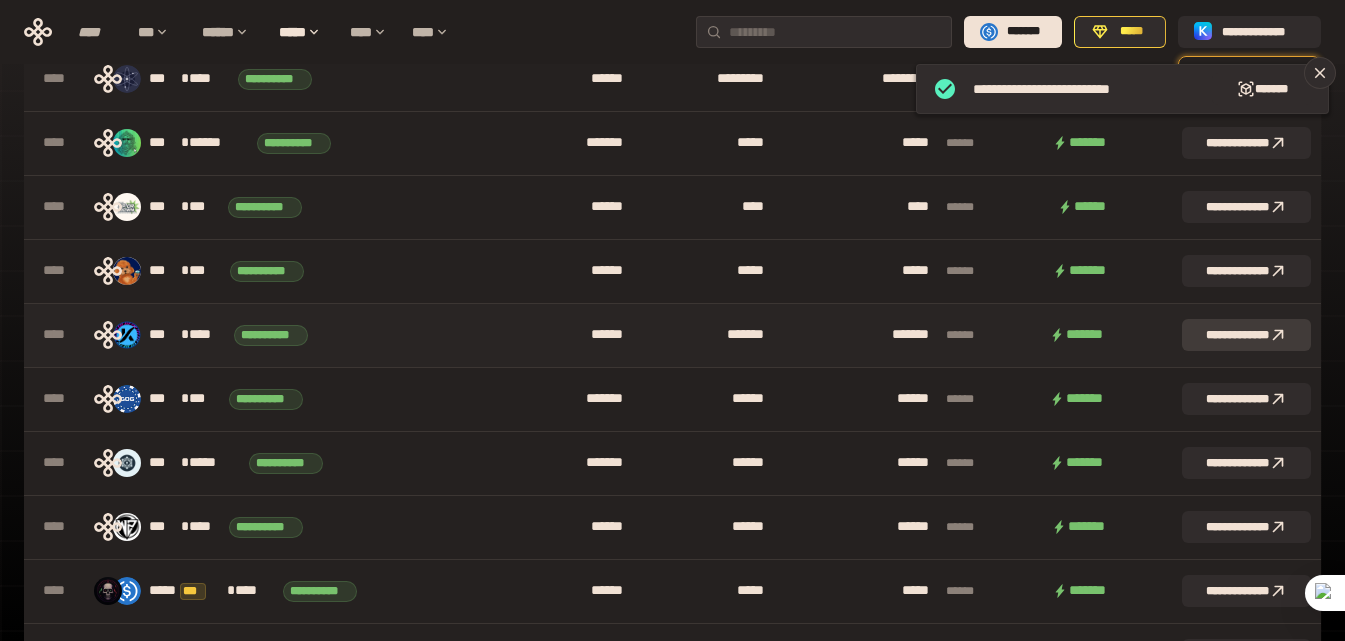 click on "**********" at bounding box center (1246, 335) 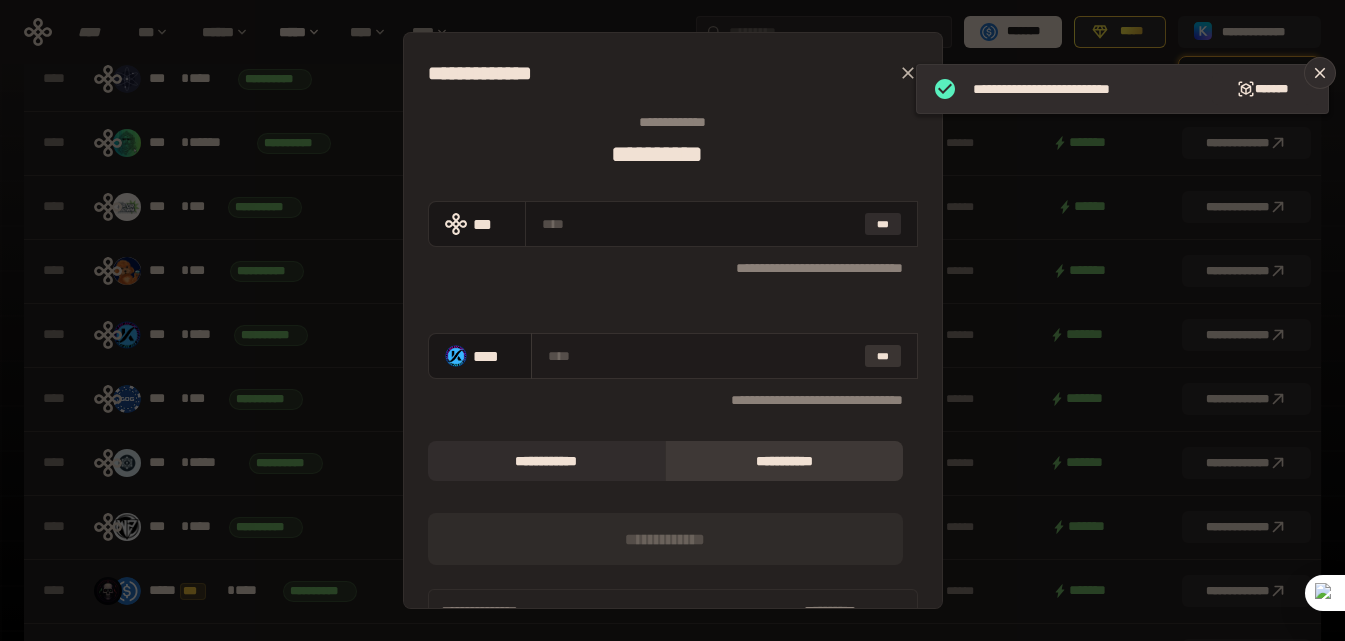 click on "***" at bounding box center [883, 356] 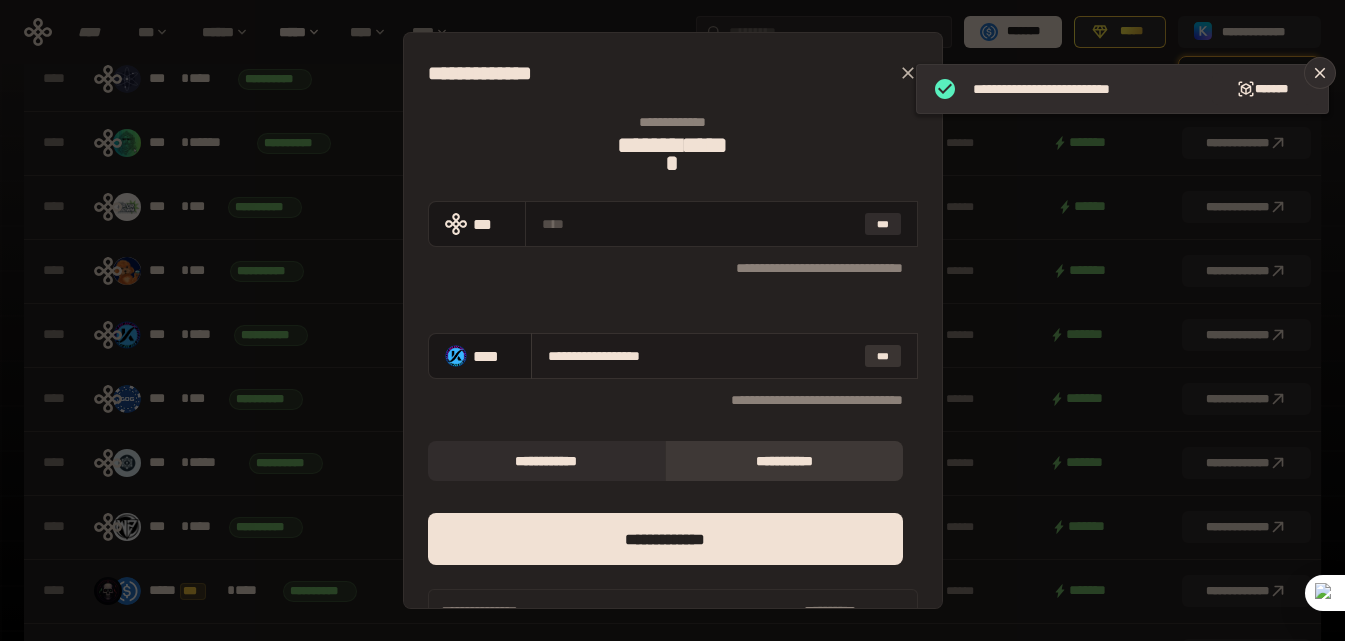 type on "**********" 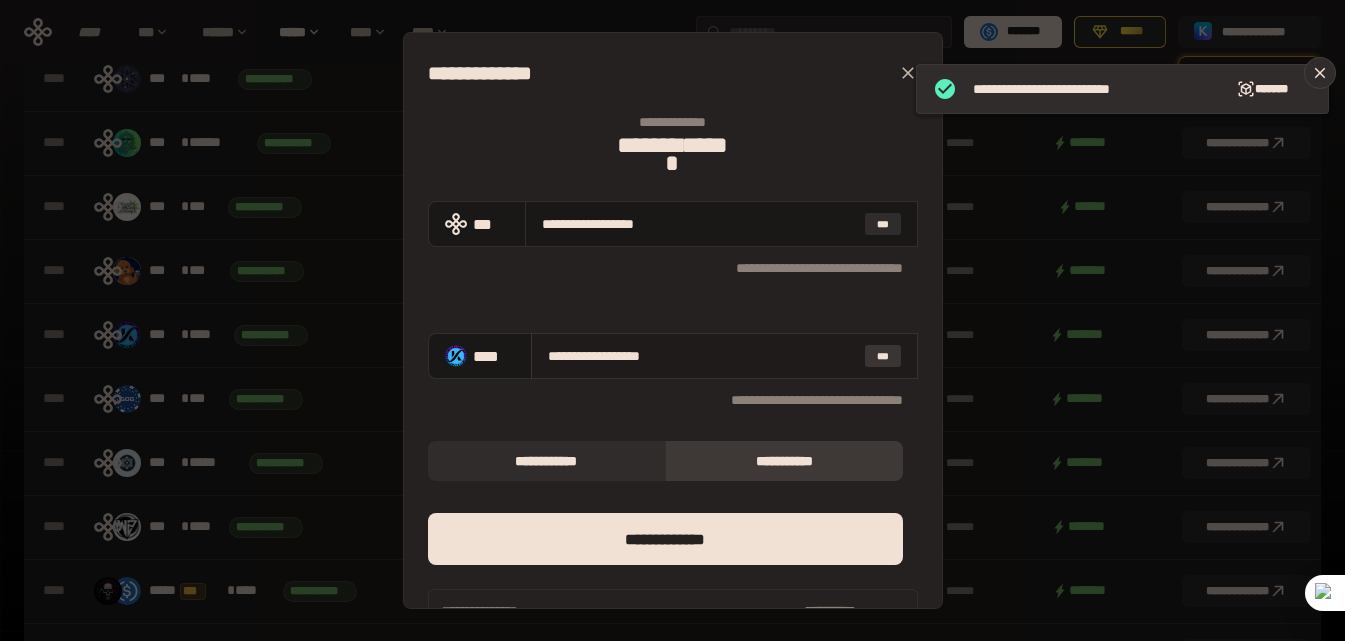 type on "**********" 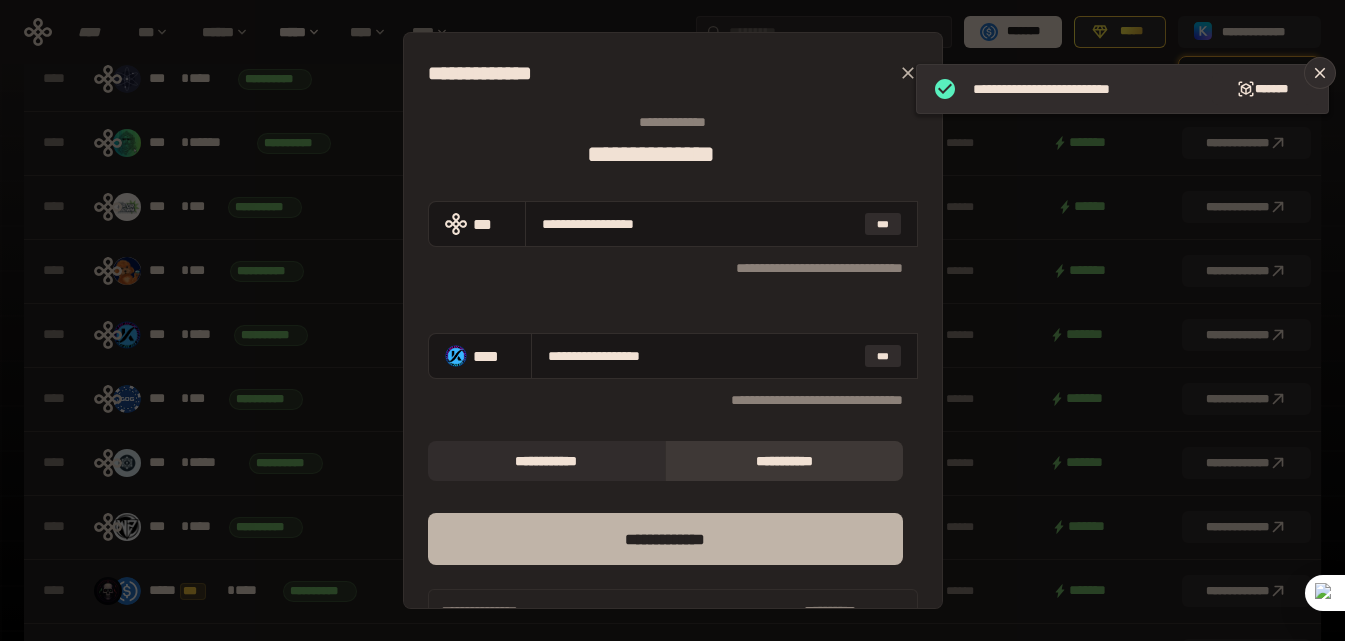 click on "*** *********" at bounding box center (665, 539) 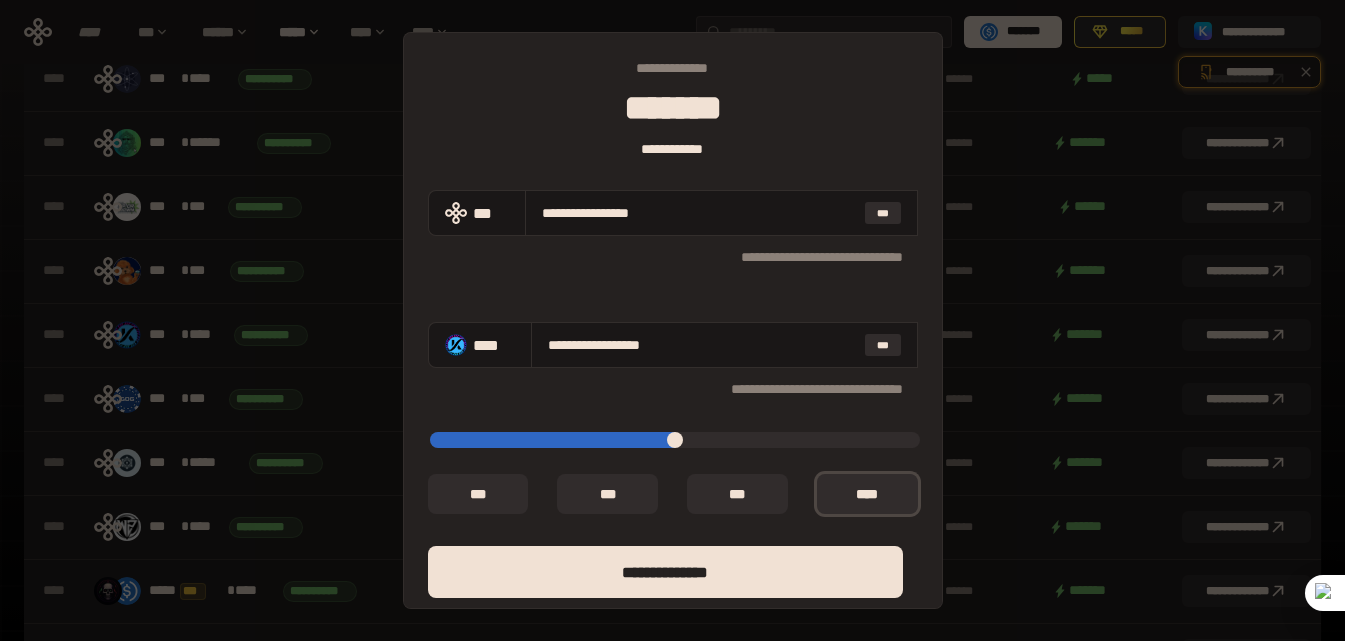 scroll, scrollTop: 166, scrollLeft: 0, axis: vertical 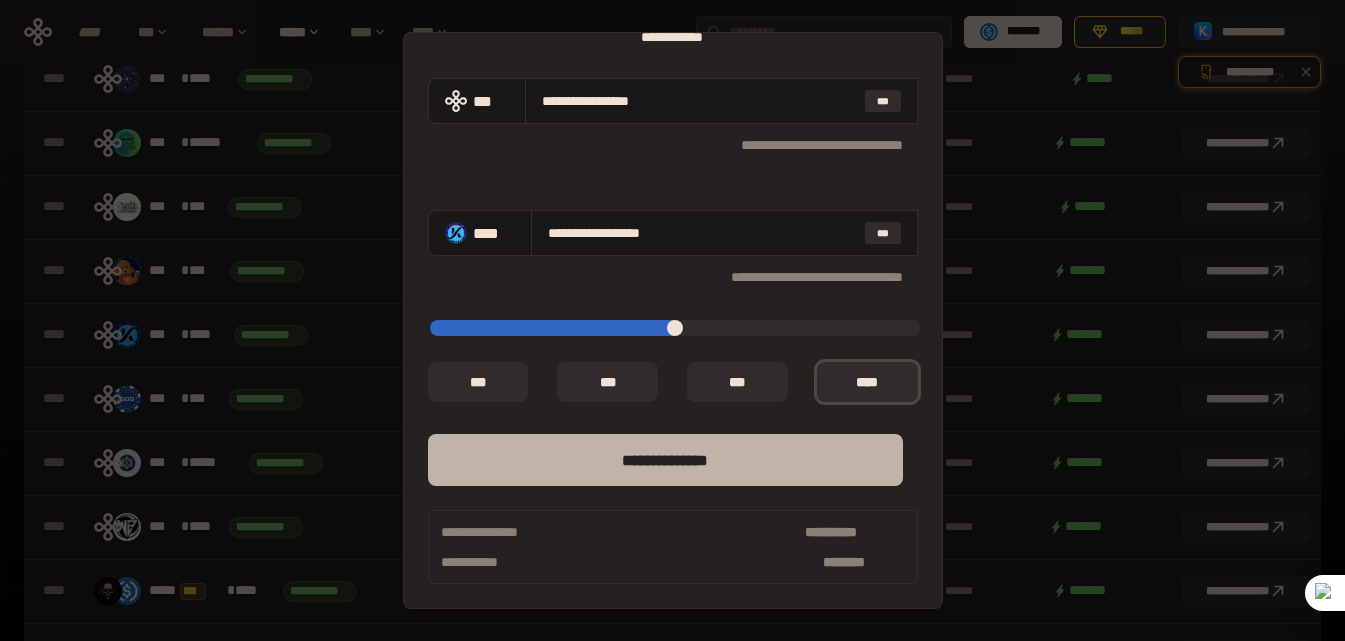 click on "**** *********" at bounding box center (665, 460) 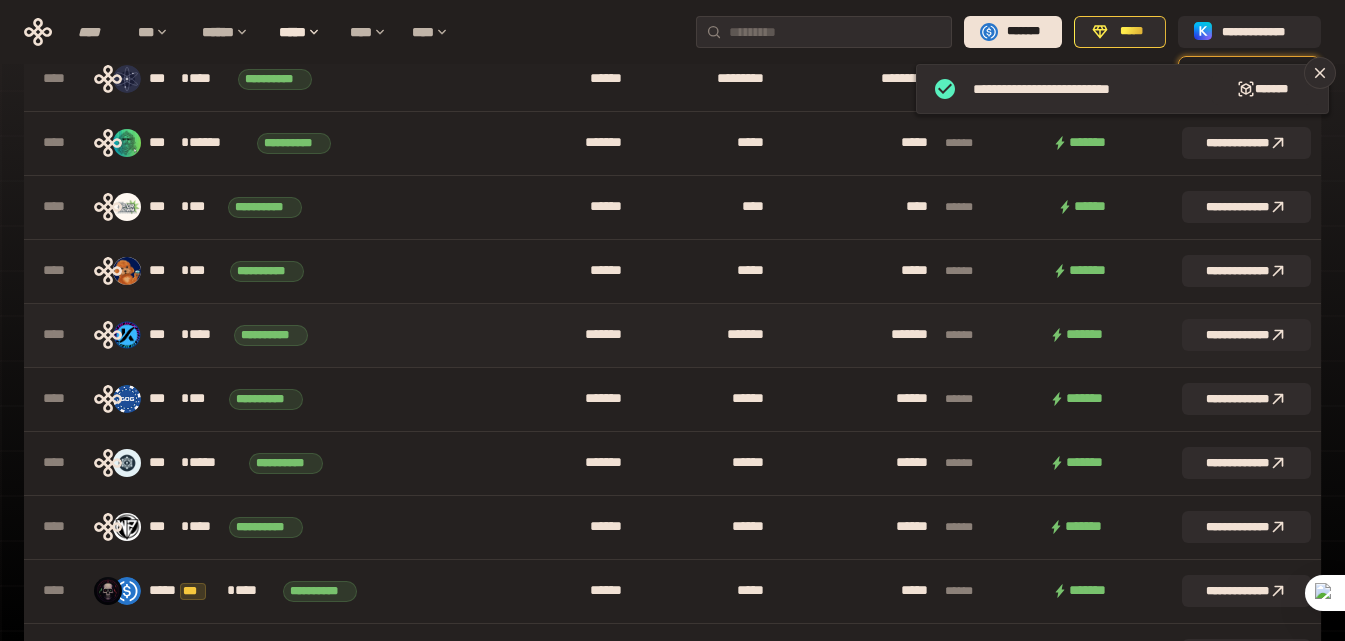 click on "**********" at bounding box center (231, 335) 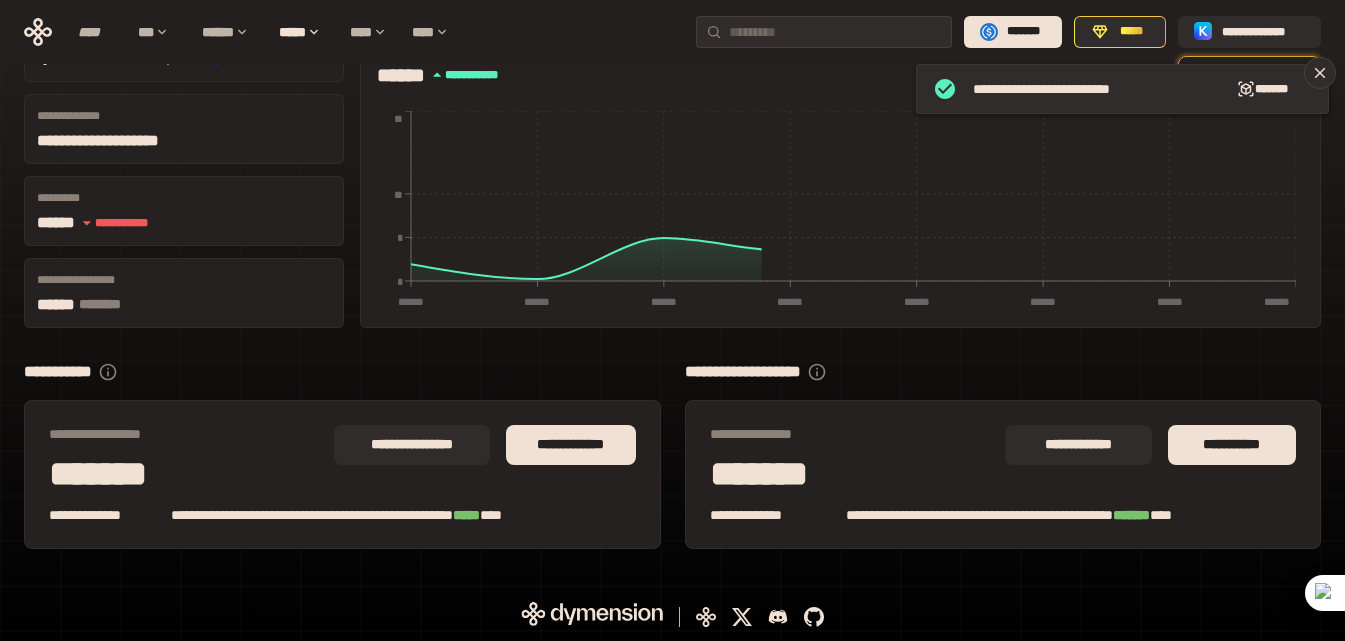 scroll, scrollTop: 0, scrollLeft: 0, axis: both 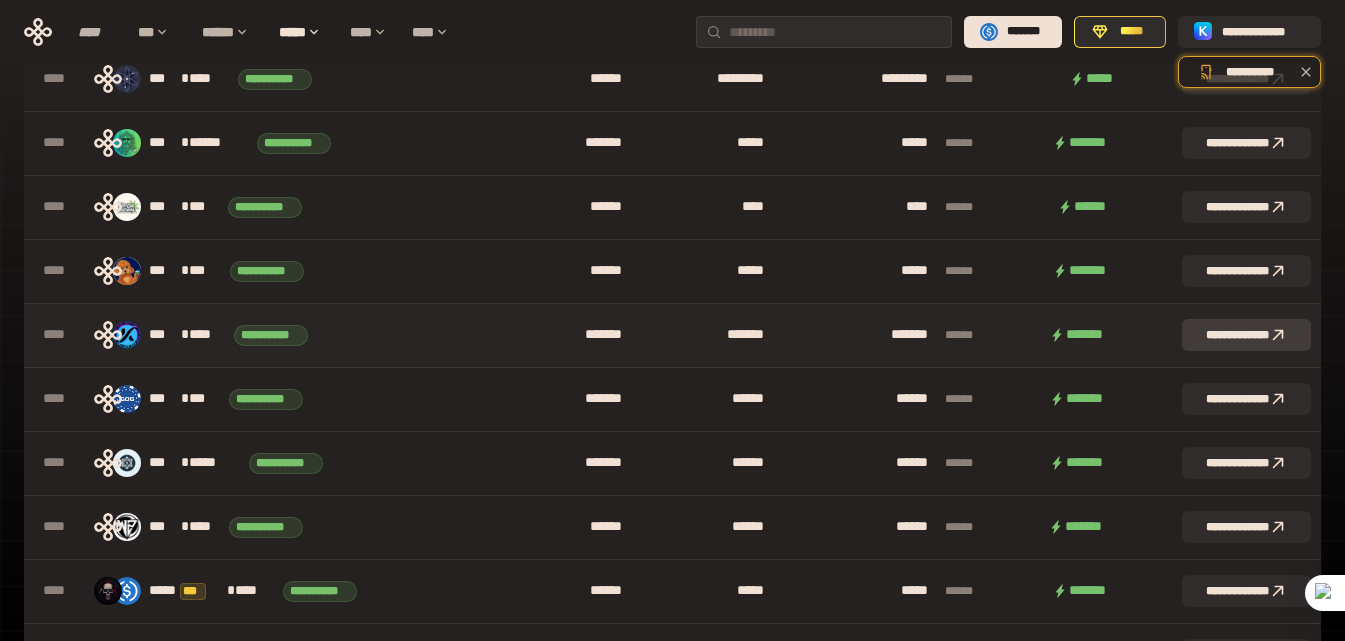 click on "**********" at bounding box center (1246, 335) 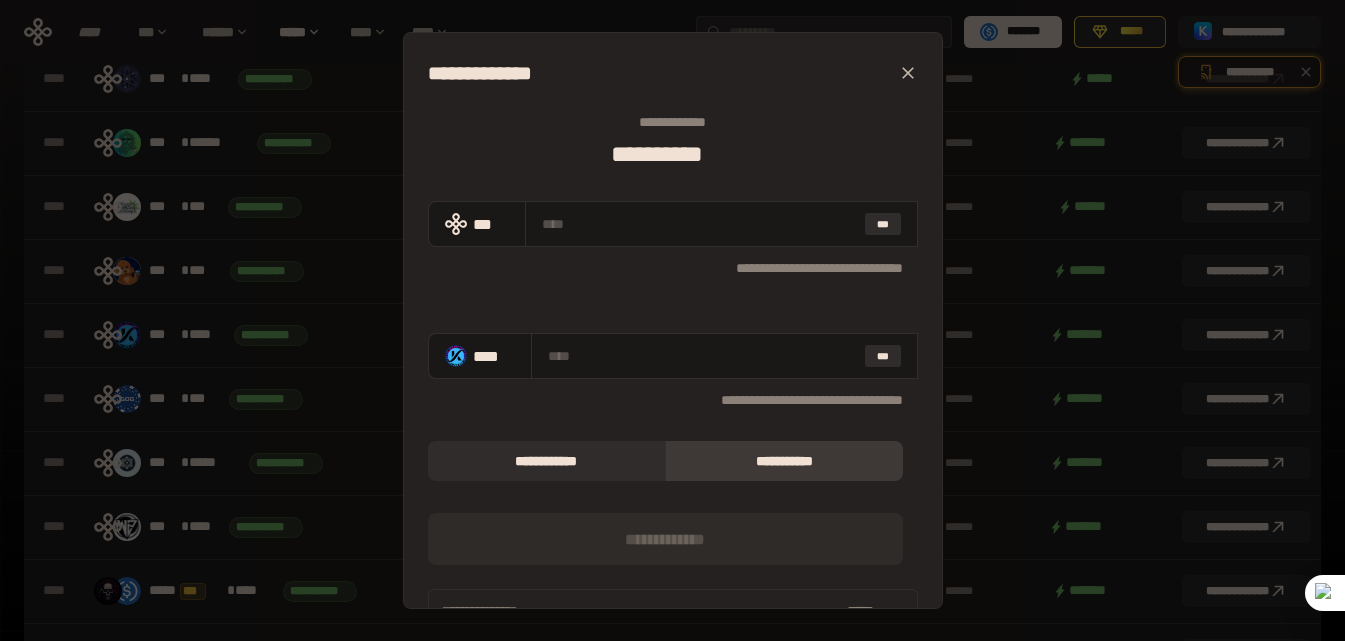 click at bounding box center (908, 73) 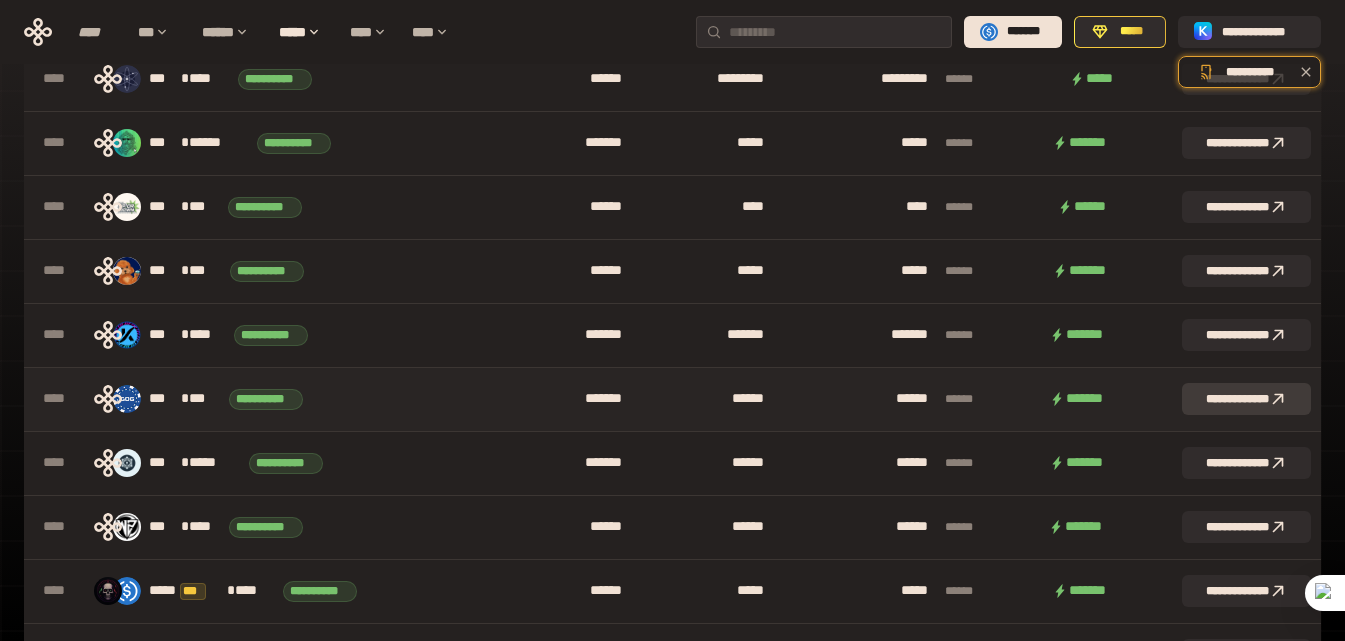 click on "**********" at bounding box center (1246, 399) 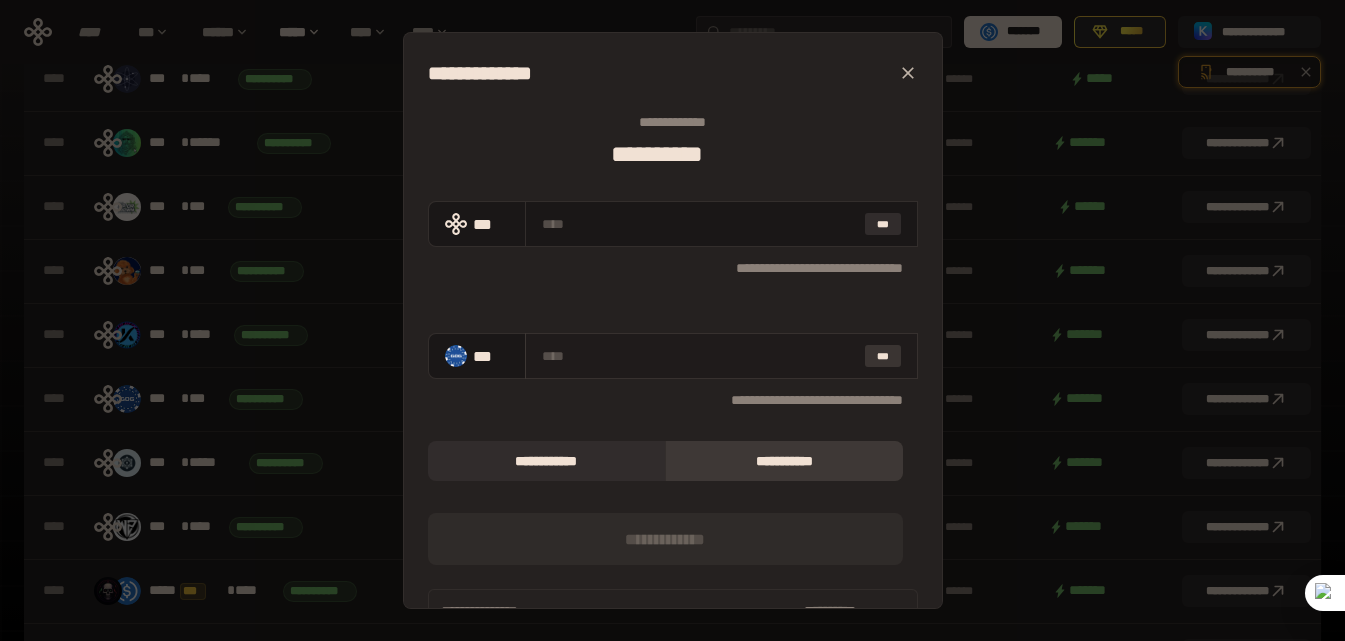 click on "***" at bounding box center (883, 356) 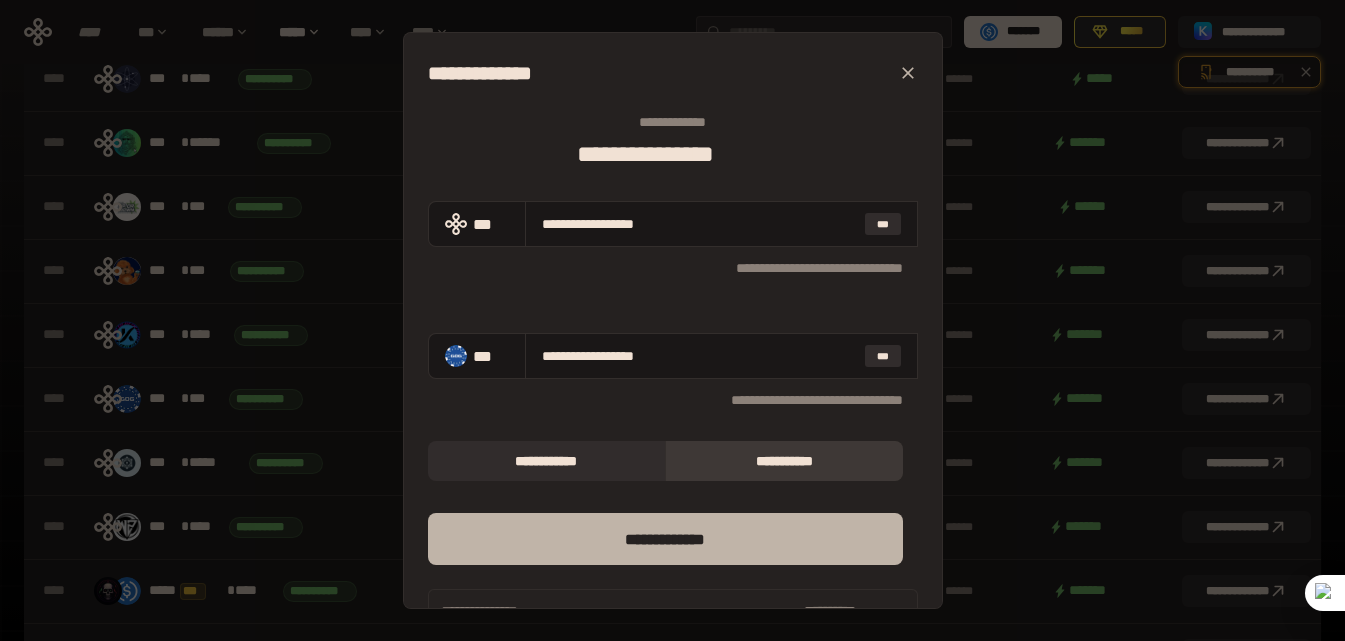 click on "*** *********" at bounding box center [665, 539] 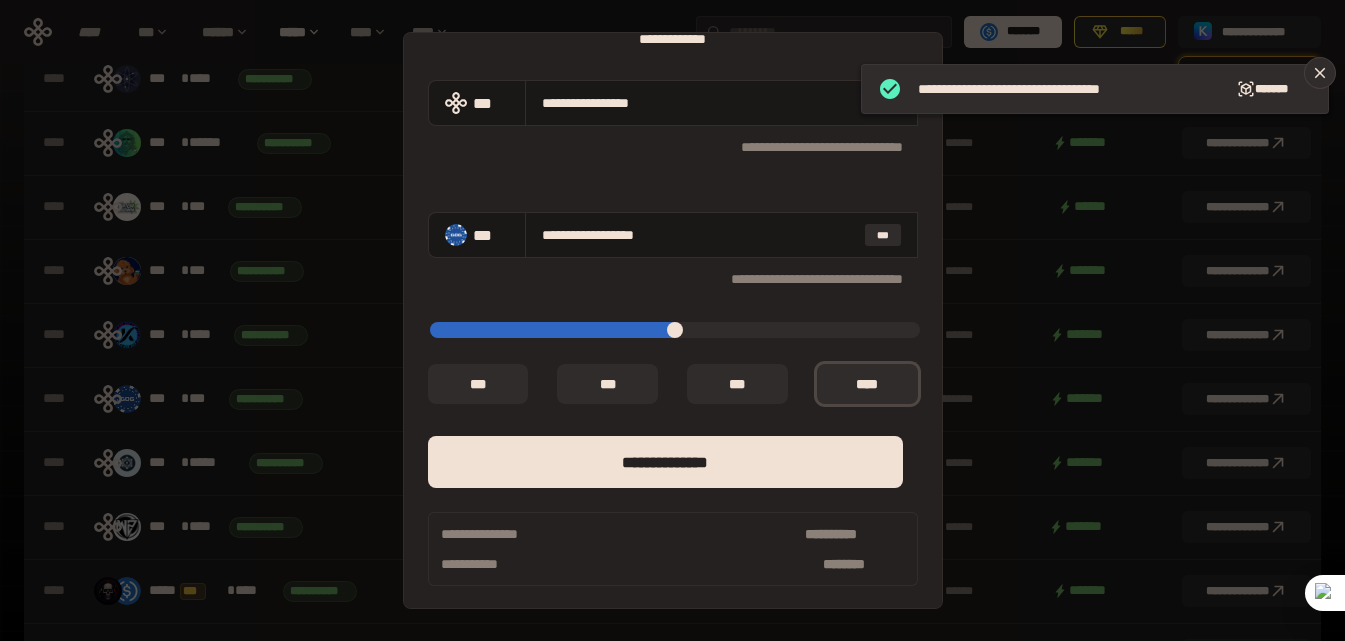 scroll, scrollTop: 166, scrollLeft: 0, axis: vertical 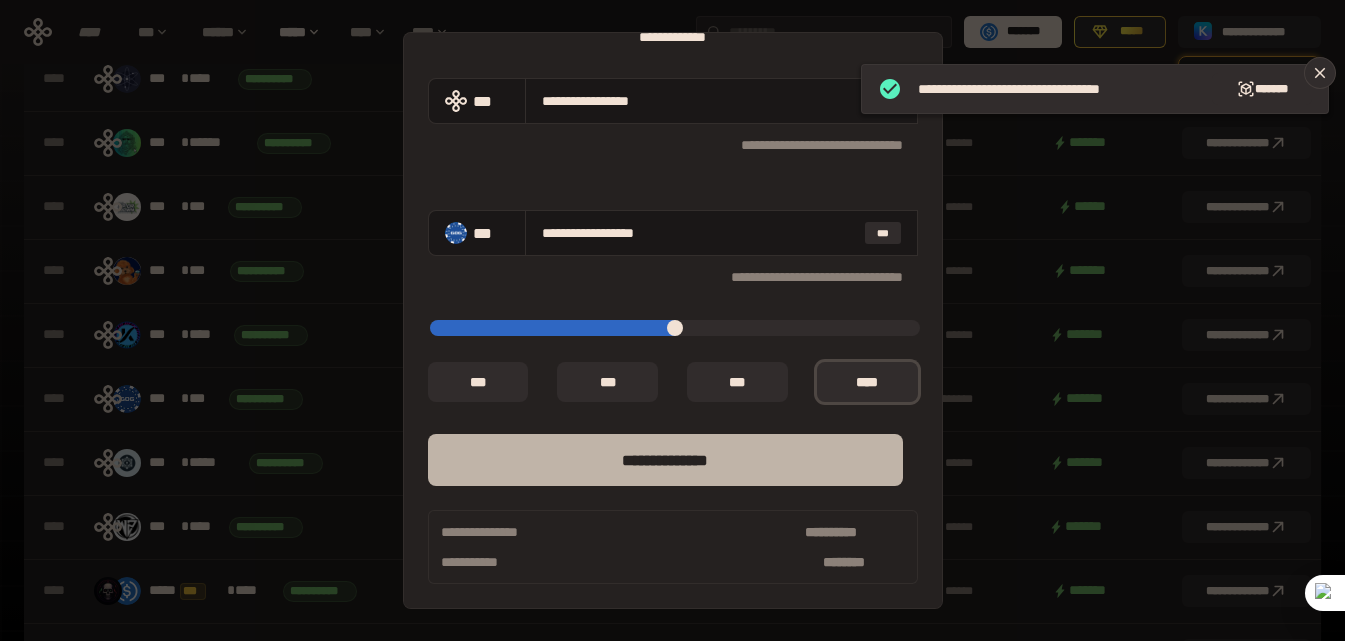 click on "**** *********" at bounding box center [665, 460] 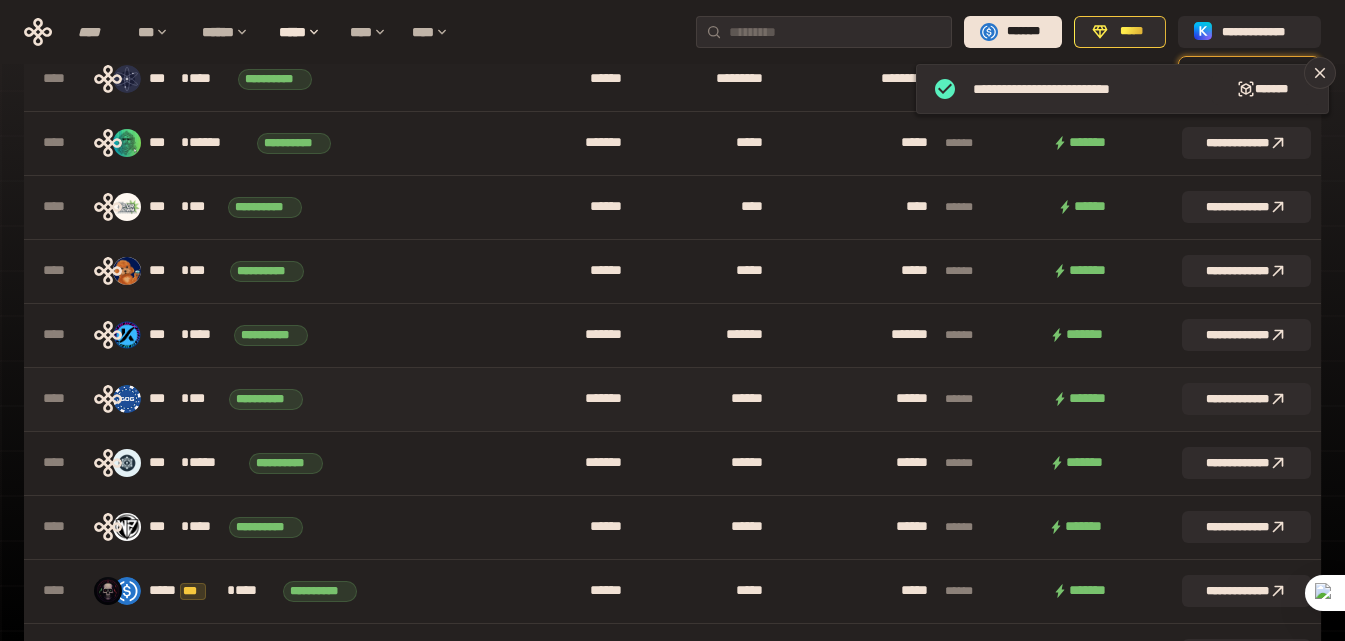 click on "**********" at bounding box center (228, 399) 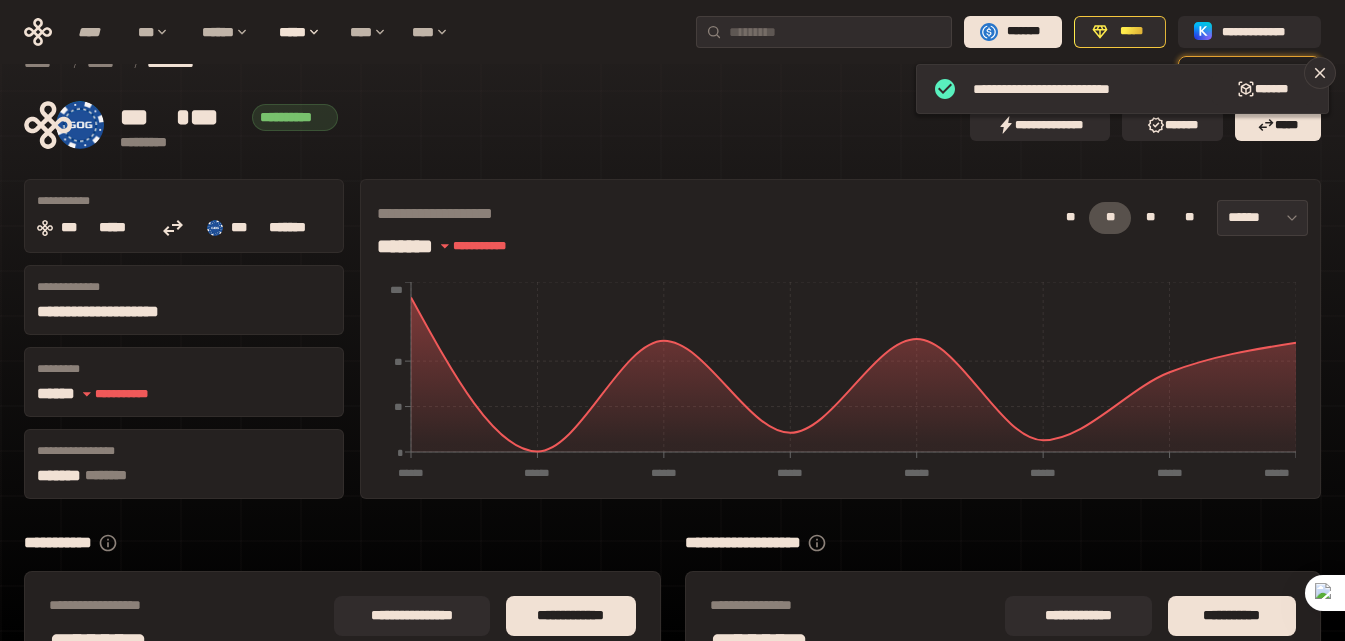 scroll, scrollTop: 0, scrollLeft: 0, axis: both 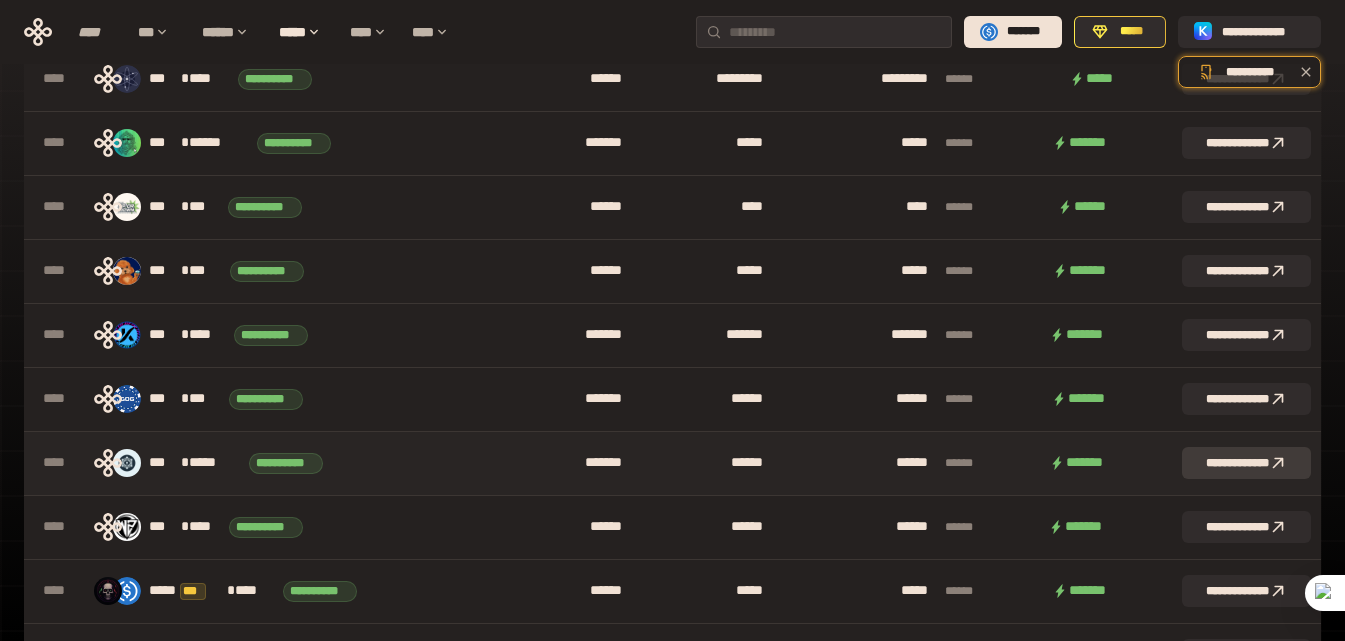 click on "**********" at bounding box center [1246, 463] 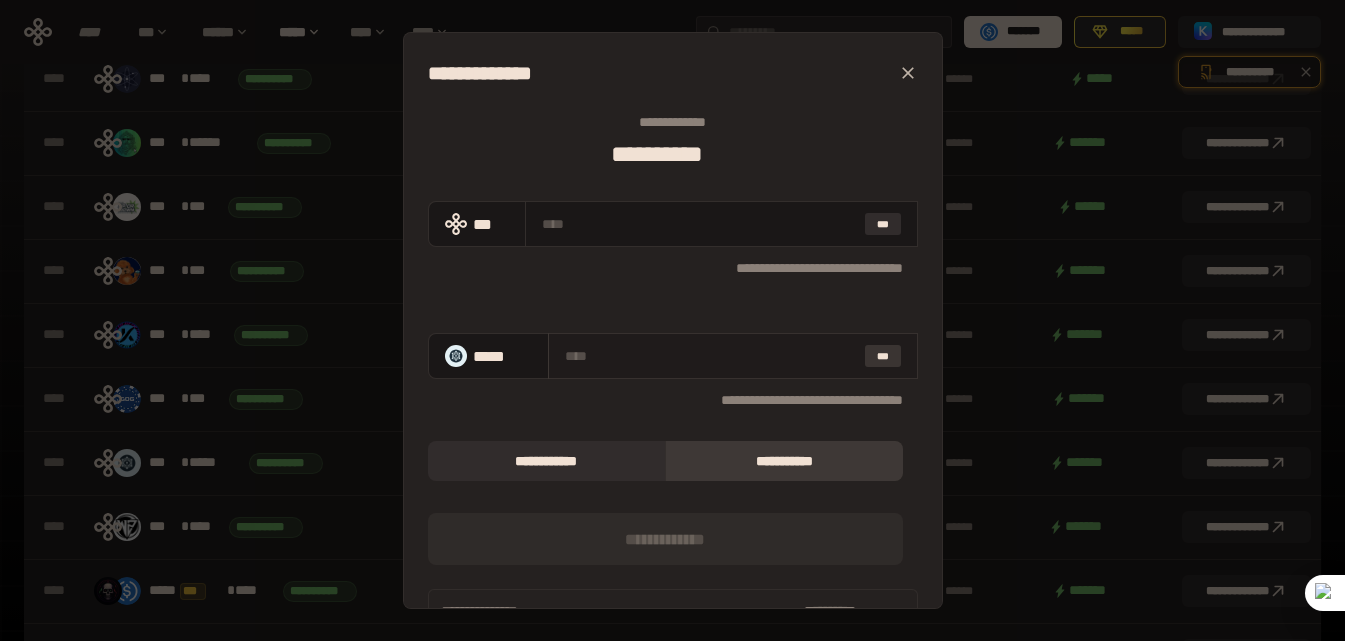 click on "***" at bounding box center (883, 356) 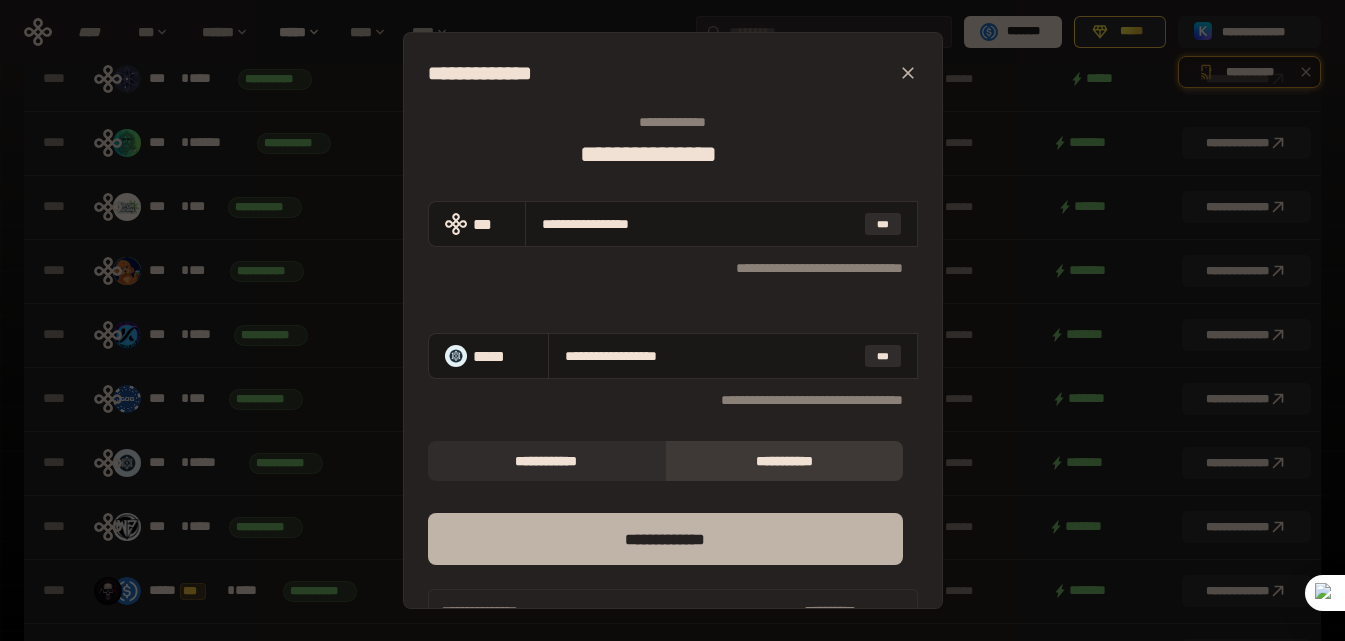 click on "*** *********" at bounding box center [665, 539] 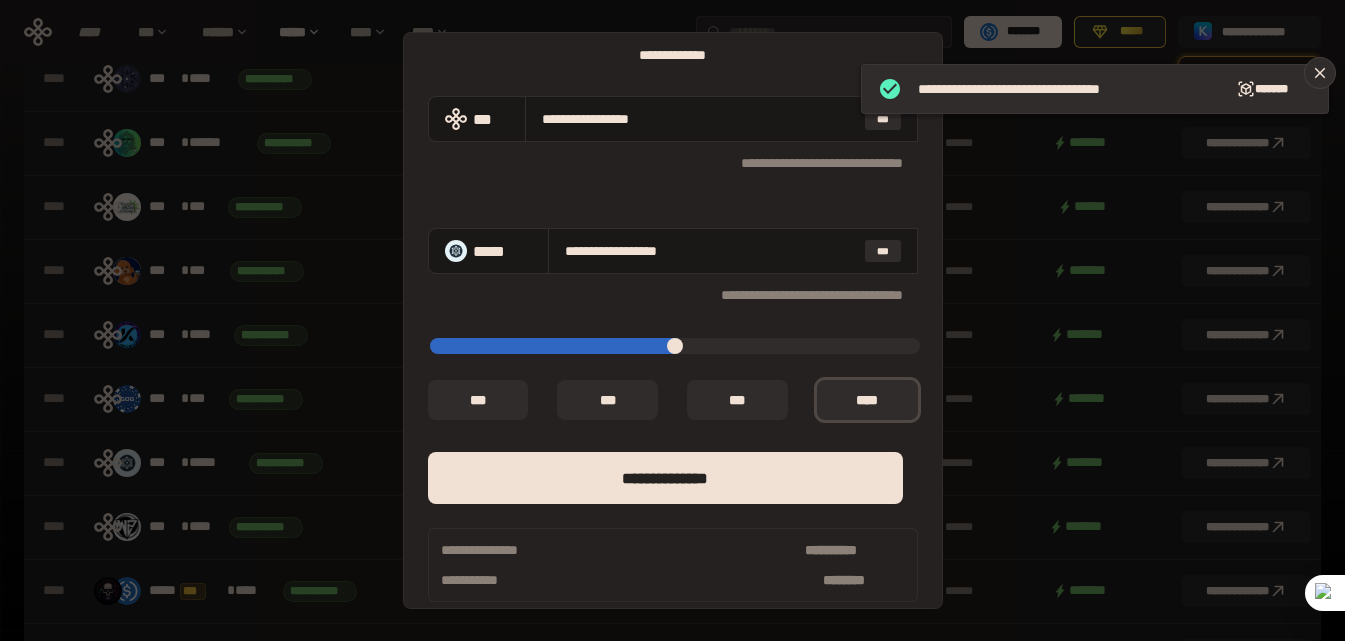 scroll, scrollTop: 166, scrollLeft: 0, axis: vertical 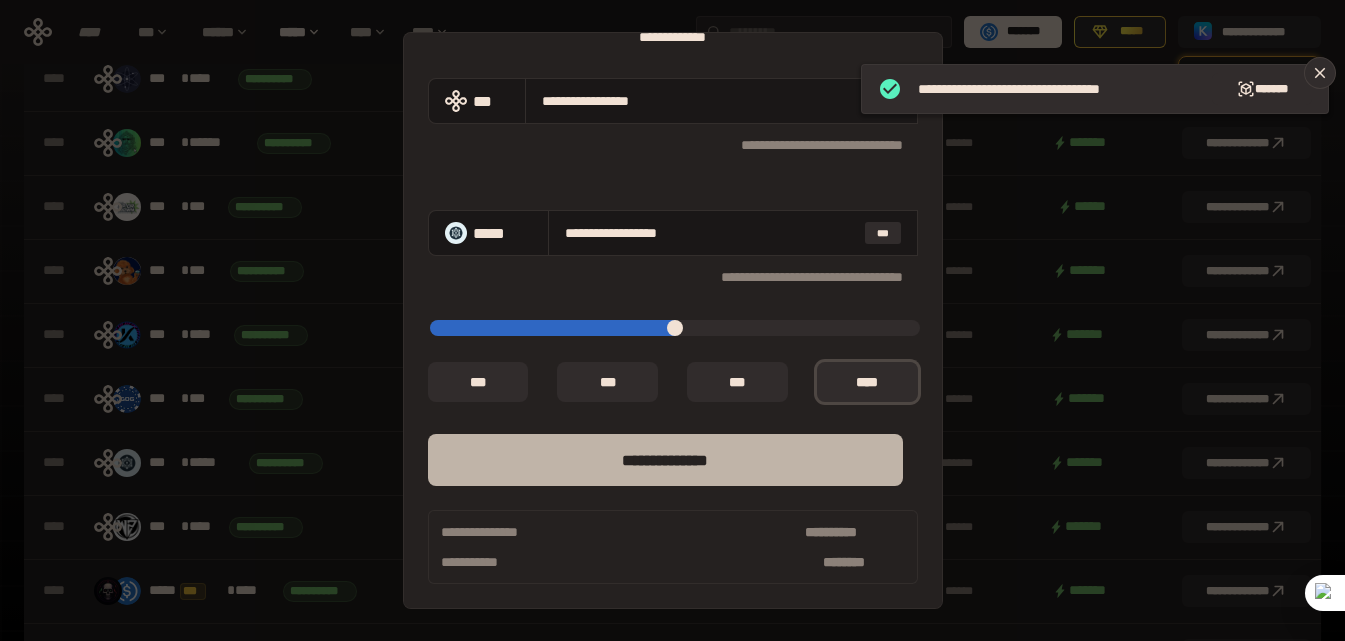 click on "**** *********" at bounding box center [665, 460] 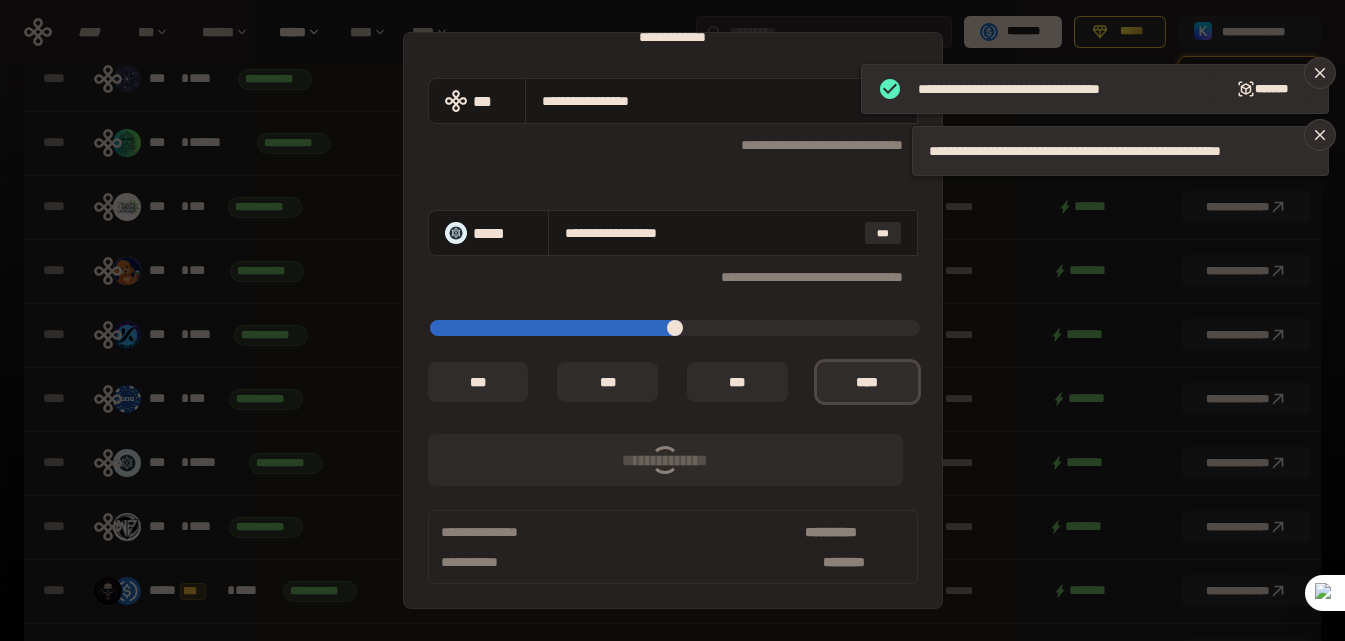 type on "*" 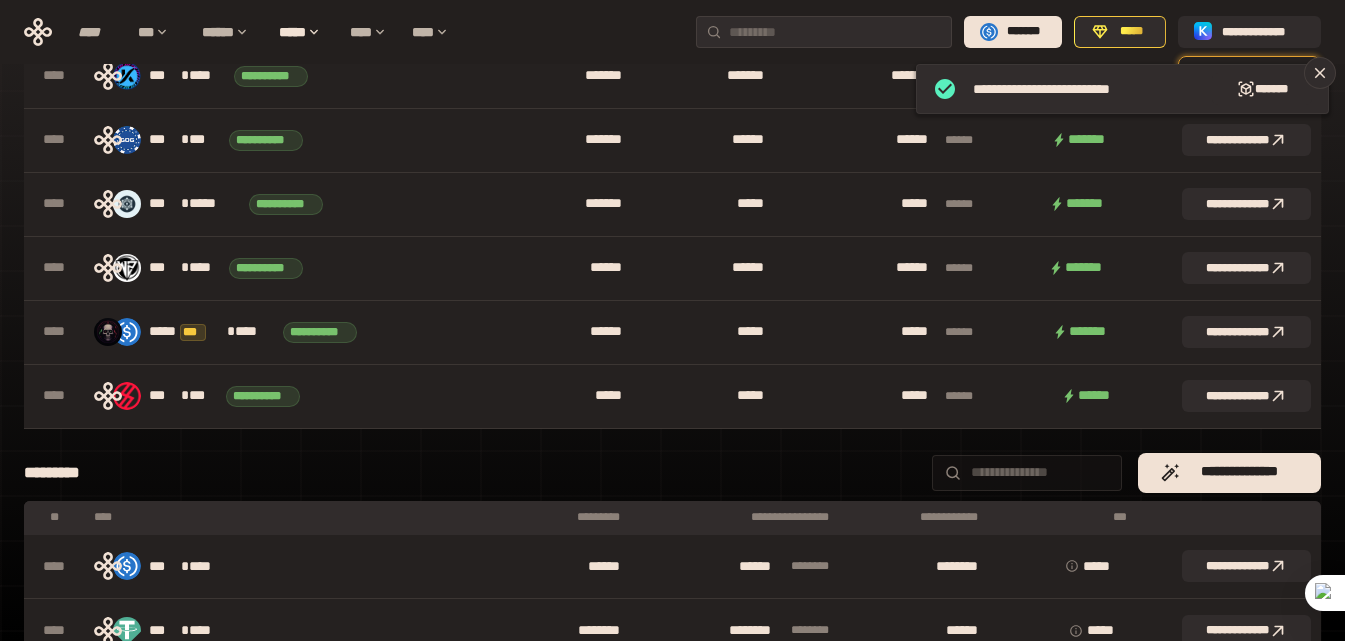 scroll, scrollTop: 500, scrollLeft: 0, axis: vertical 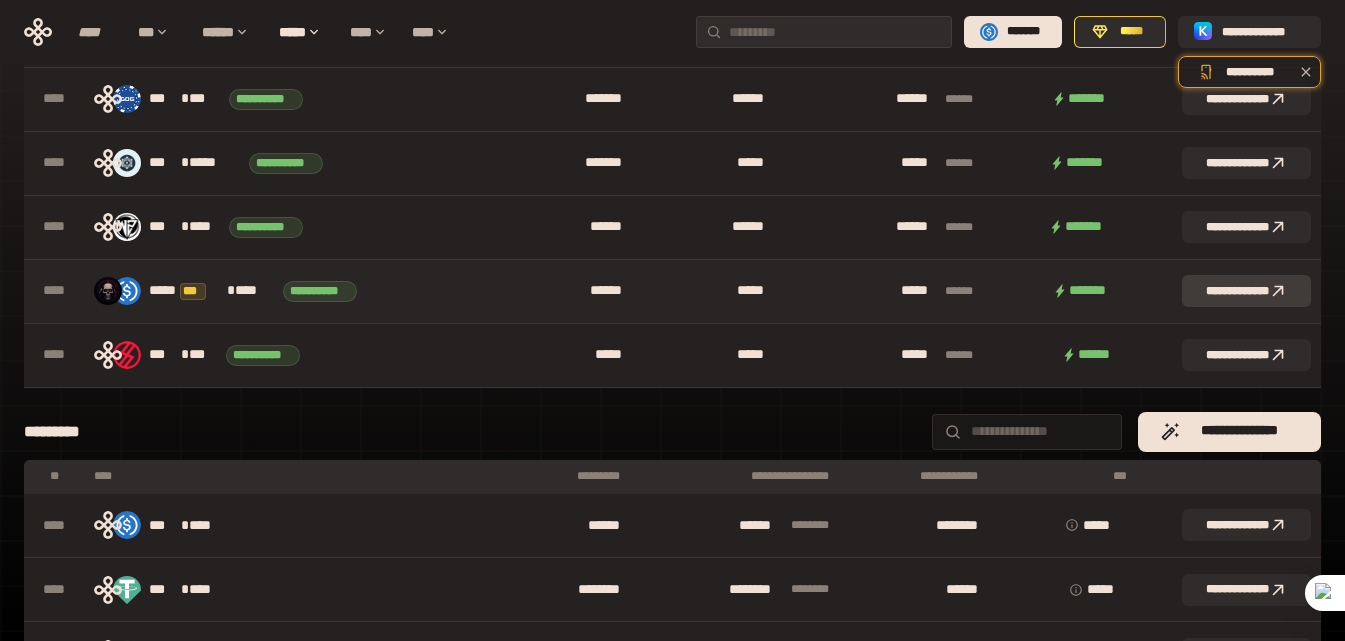 click on "**********" at bounding box center [1246, 291] 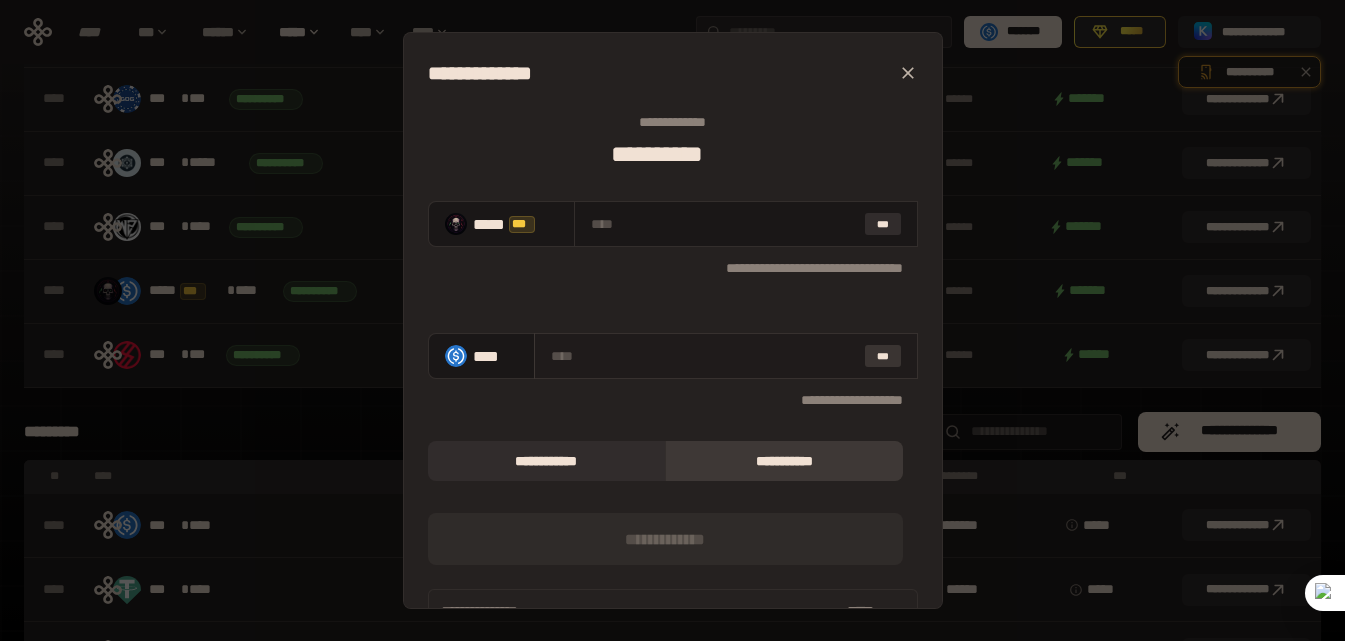 click on "***" at bounding box center (883, 356) 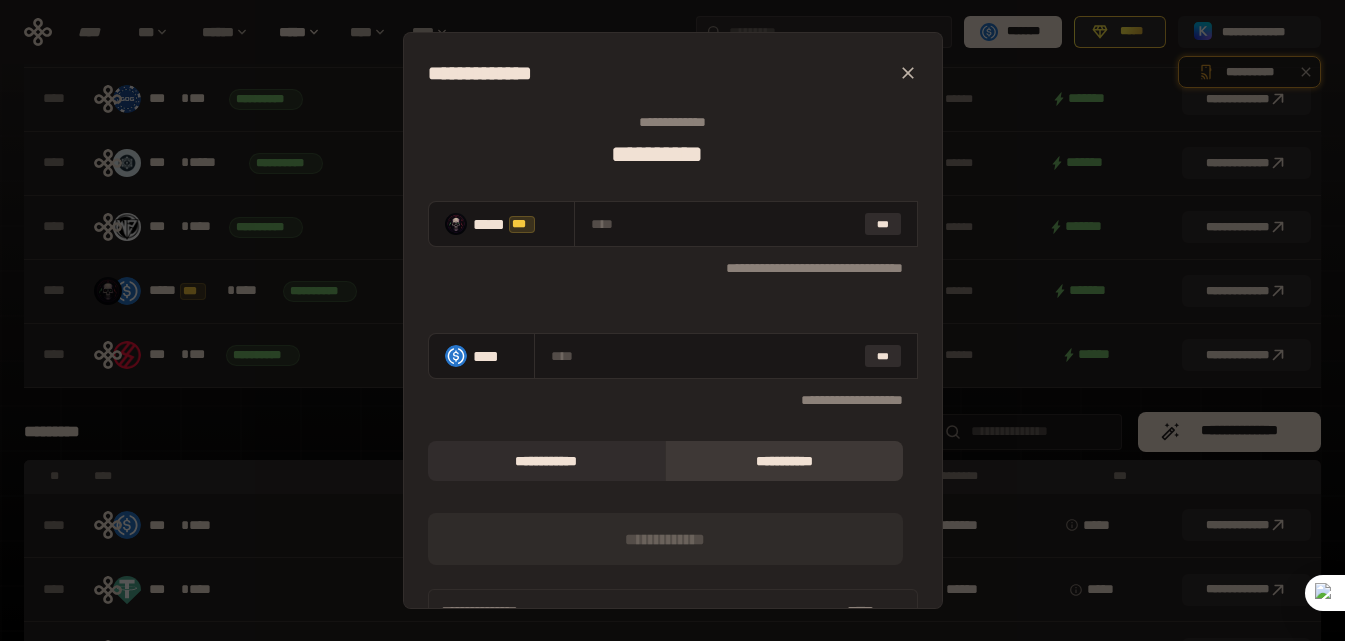 click 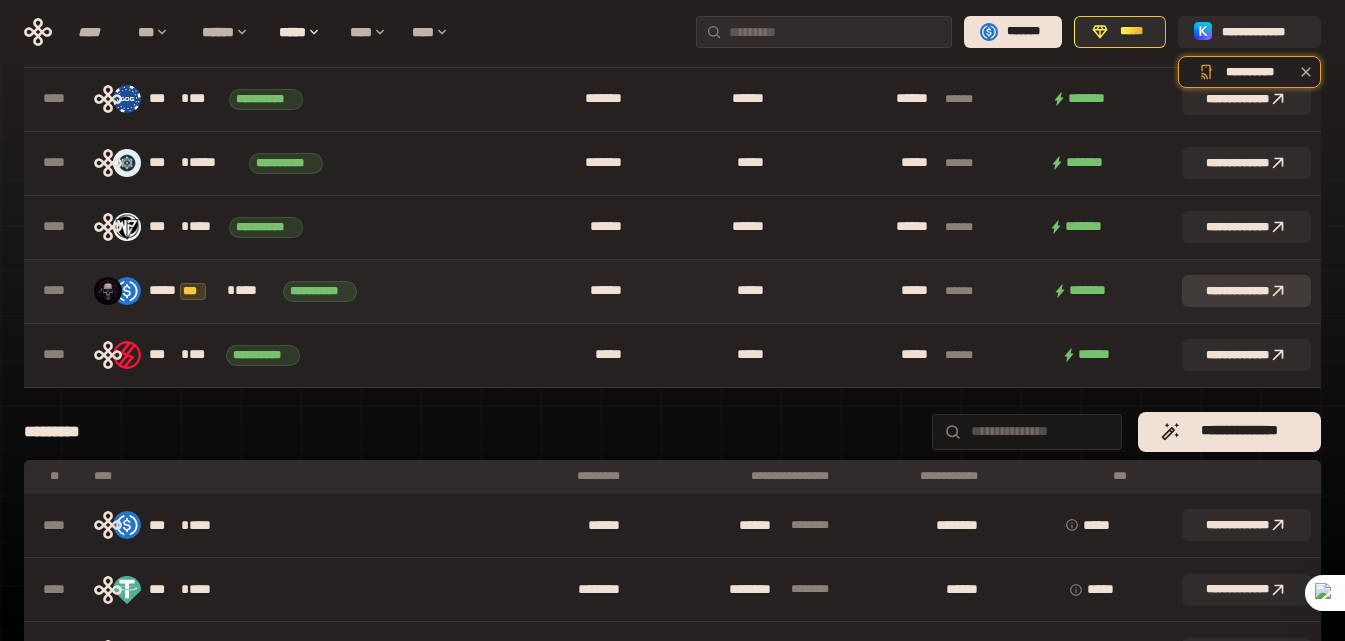 click on "**********" at bounding box center [1246, 291] 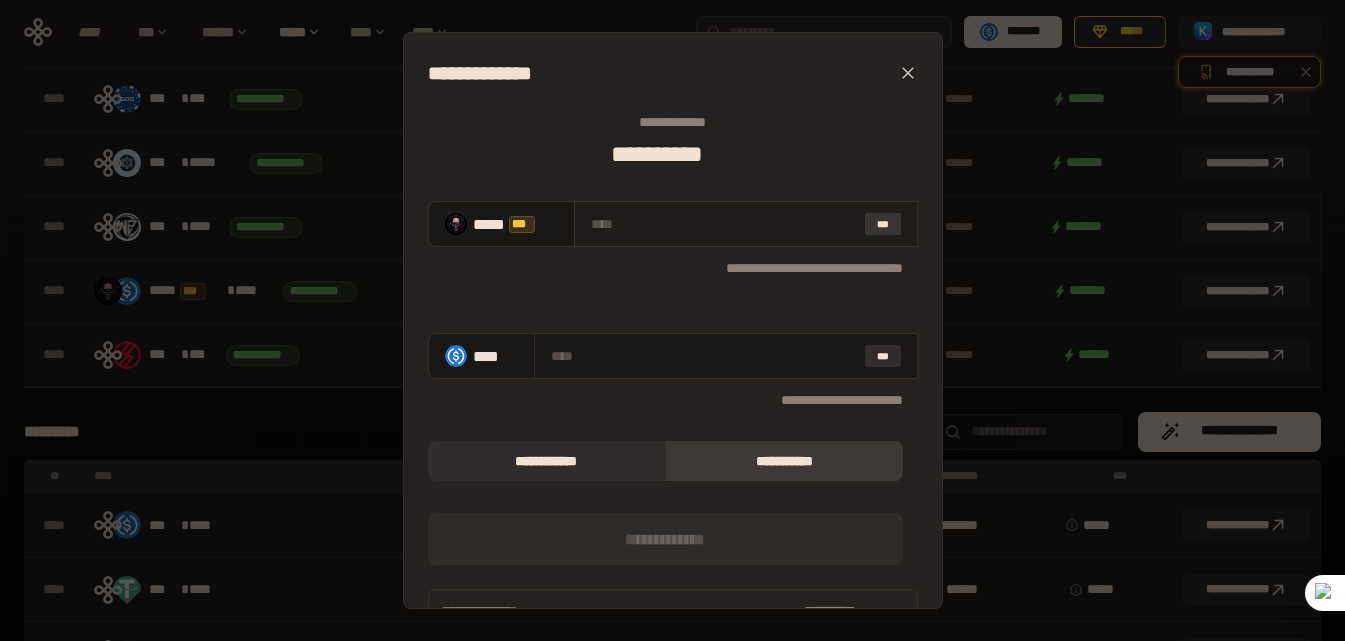 click on "***" at bounding box center [883, 224] 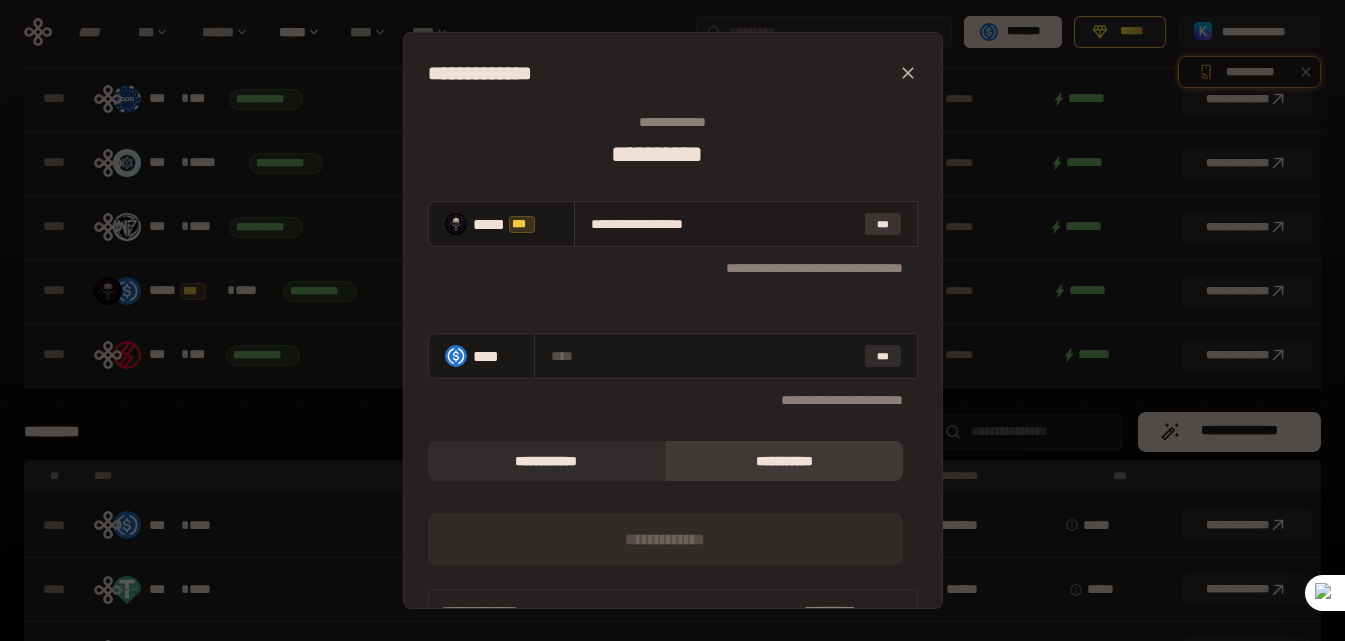 type on "**********" 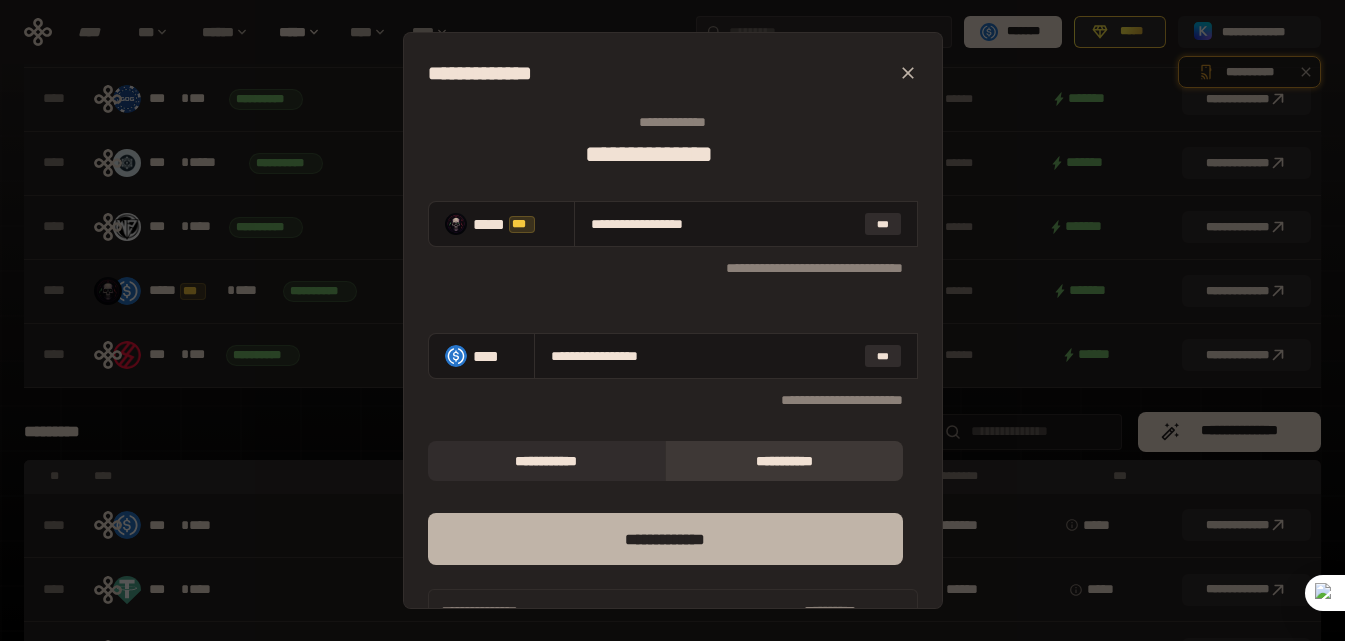 click on "*** *********" at bounding box center (665, 539) 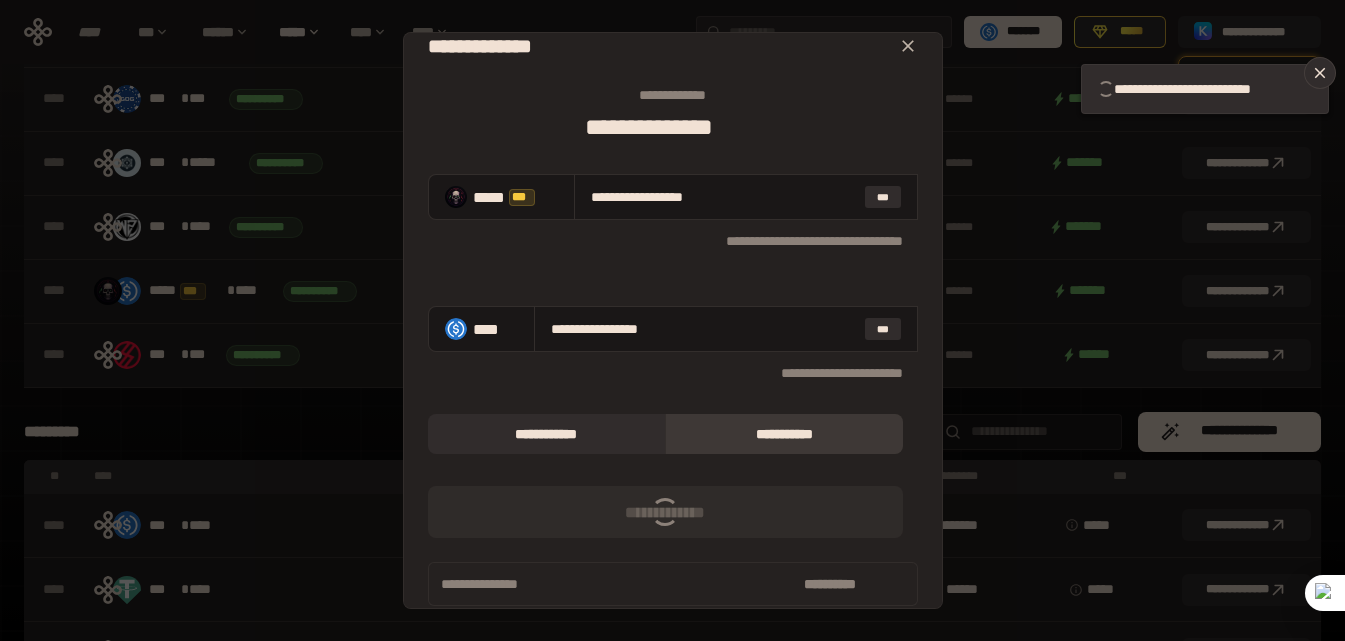 scroll, scrollTop: 49, scrollLeft: 0, axis: vertical 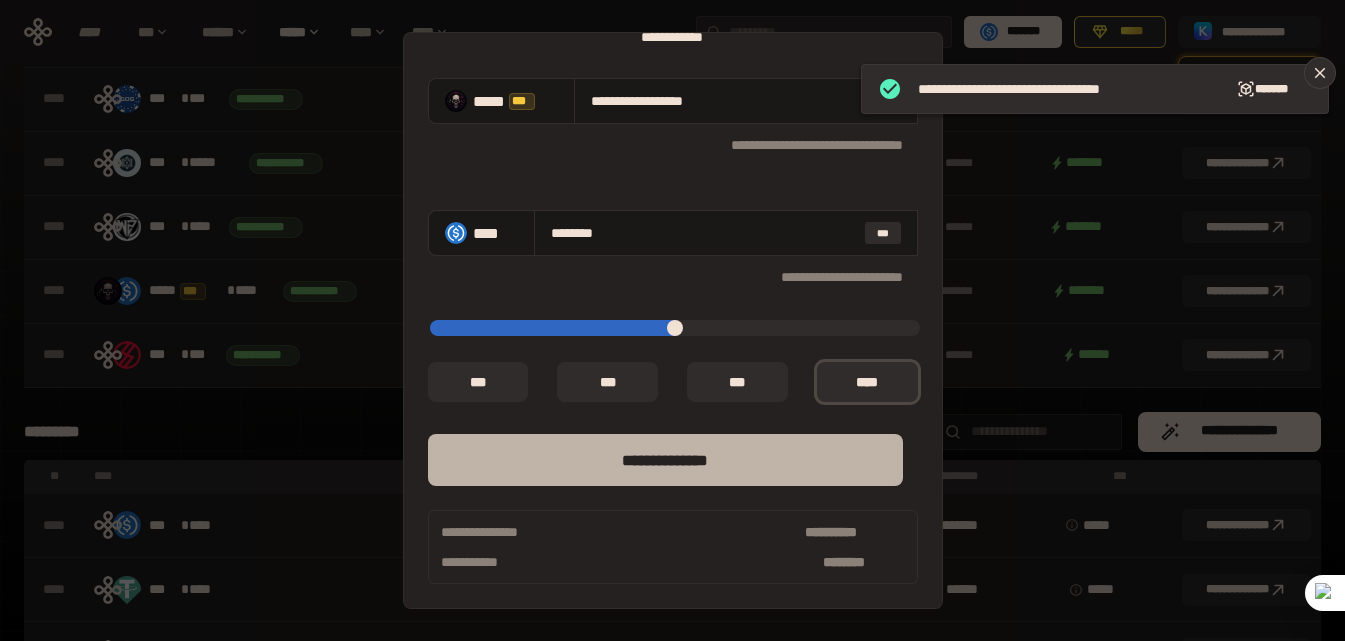 click on "**** *********" at bounding box center [665, 460] 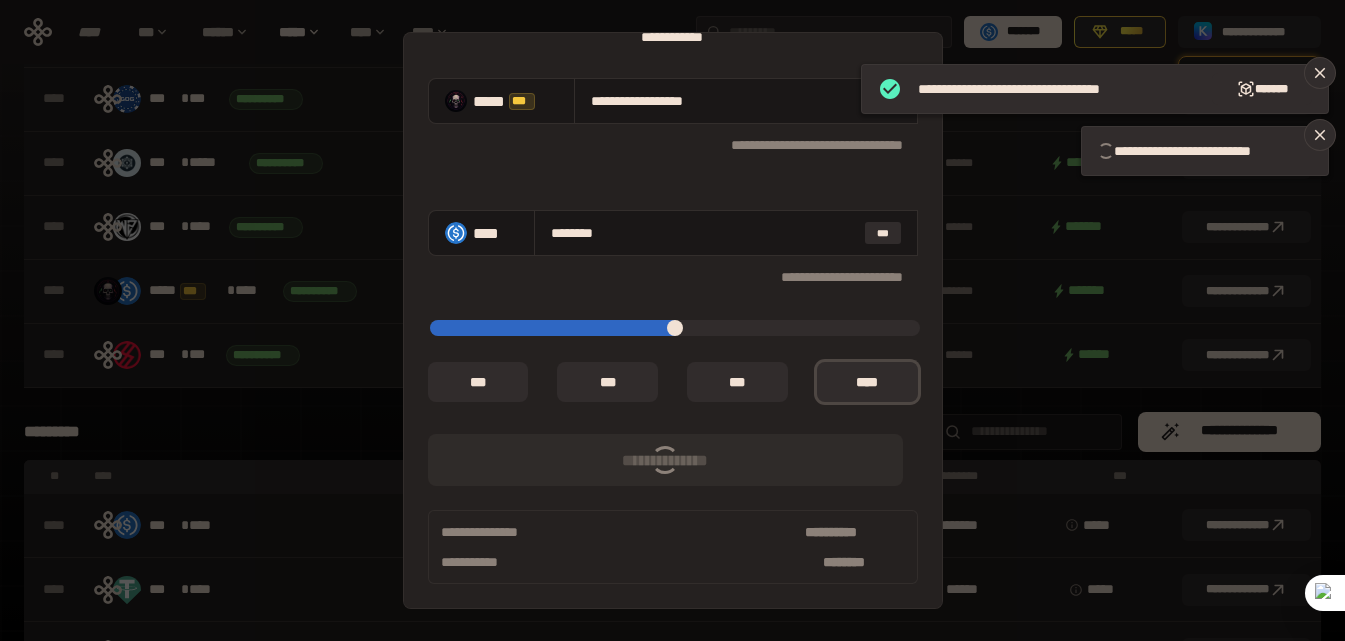 type on "*" 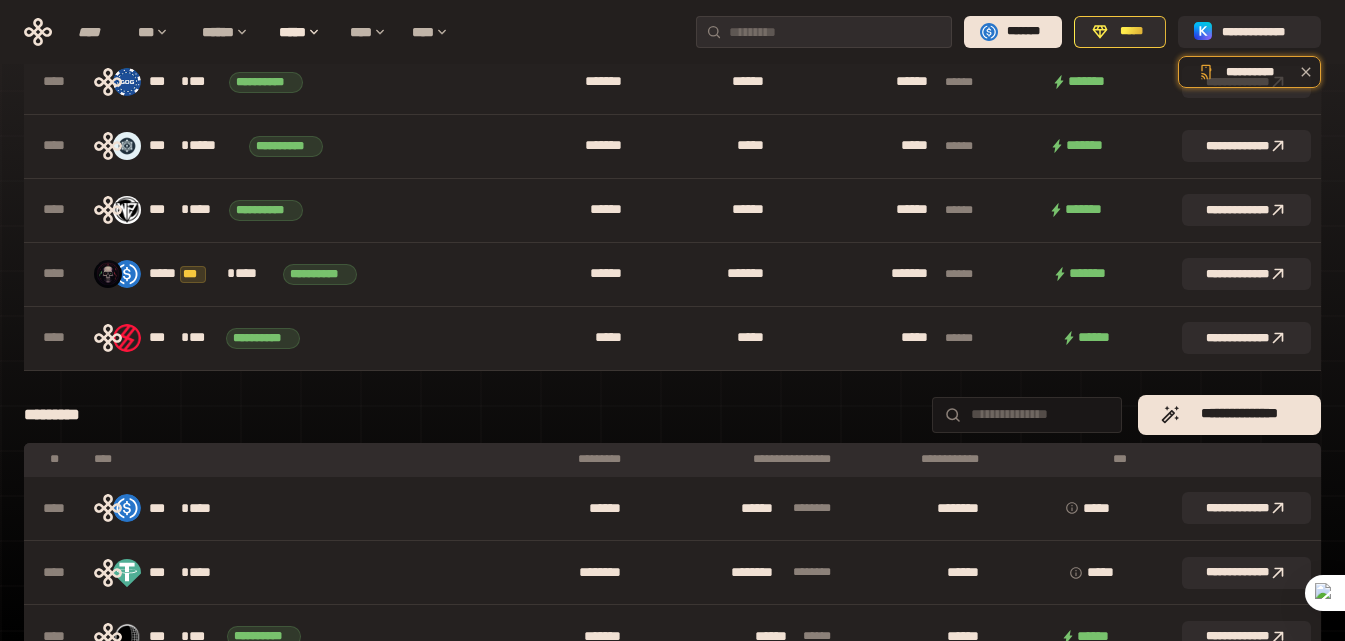 scroll, scrollTop: 0, scrollLeft: 0, axis: both 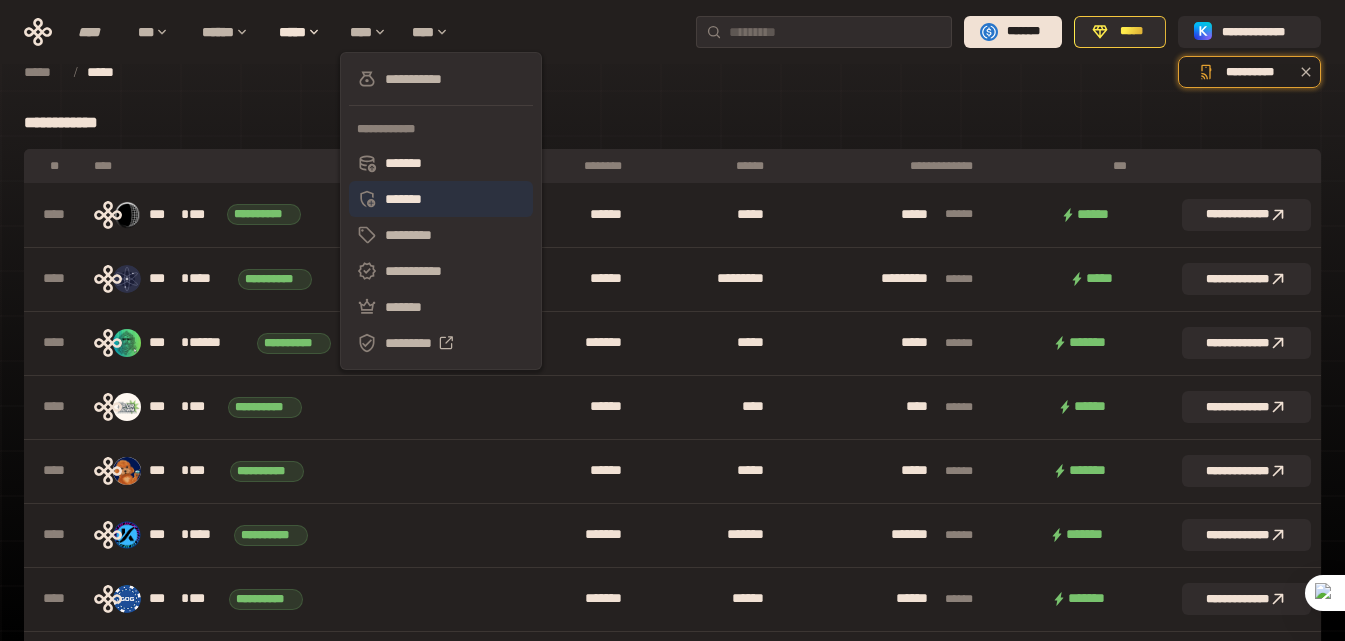 click on "*******" at bounding box center (441, 199) 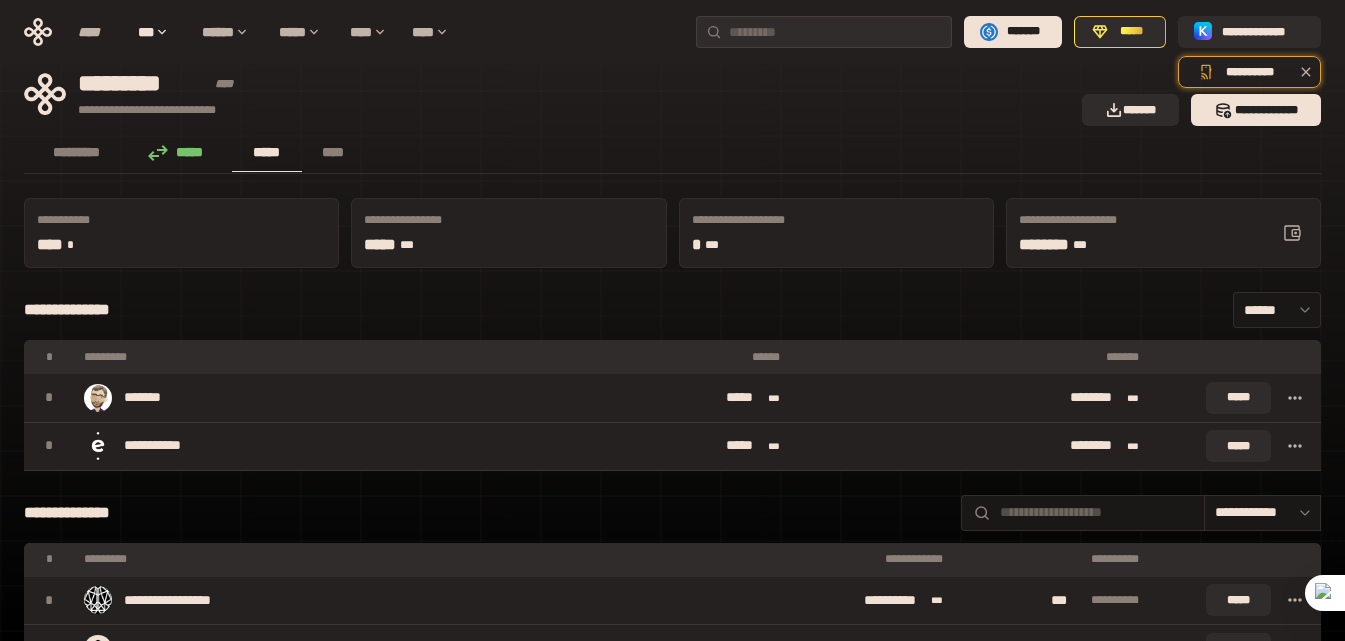 scroll, scrollTop: 0, scrollLeft: 0, axis: both 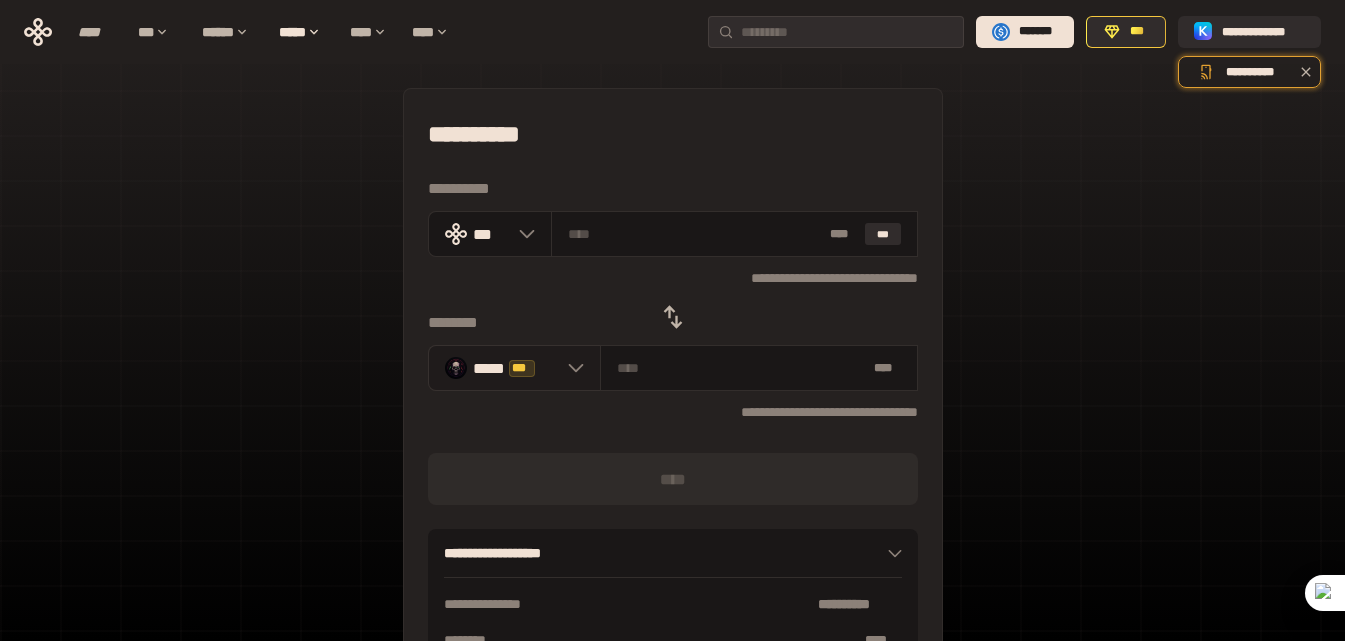click 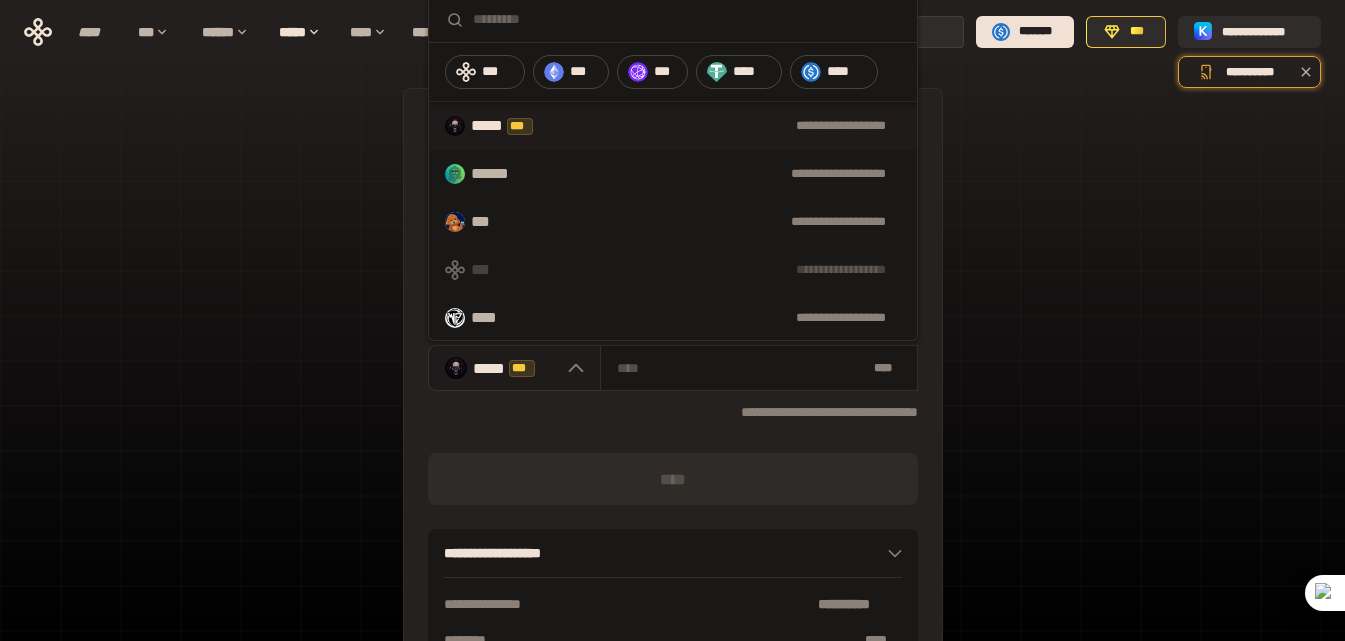click 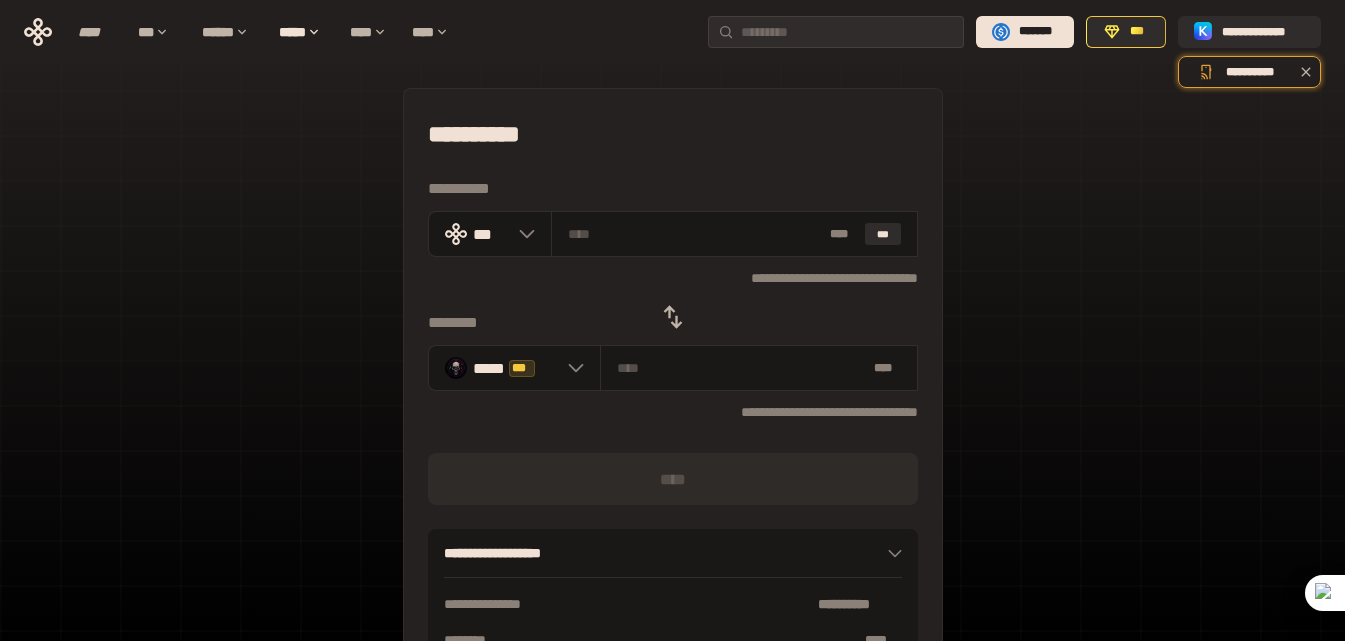 click 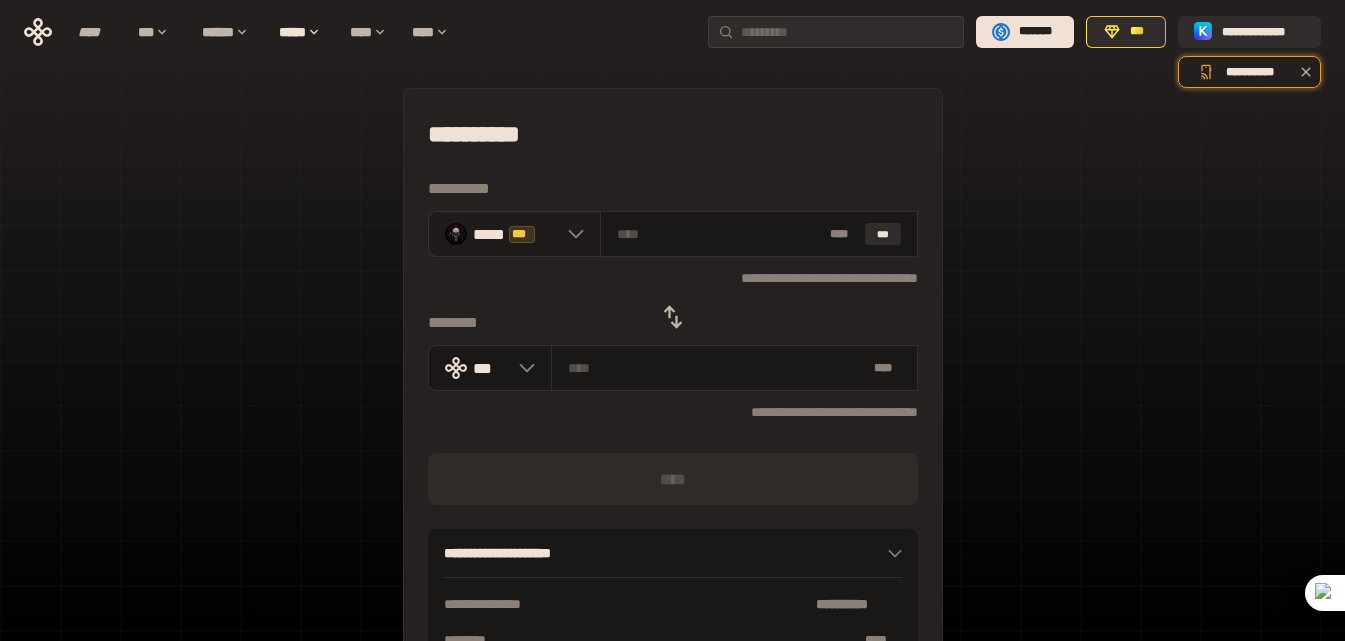 click 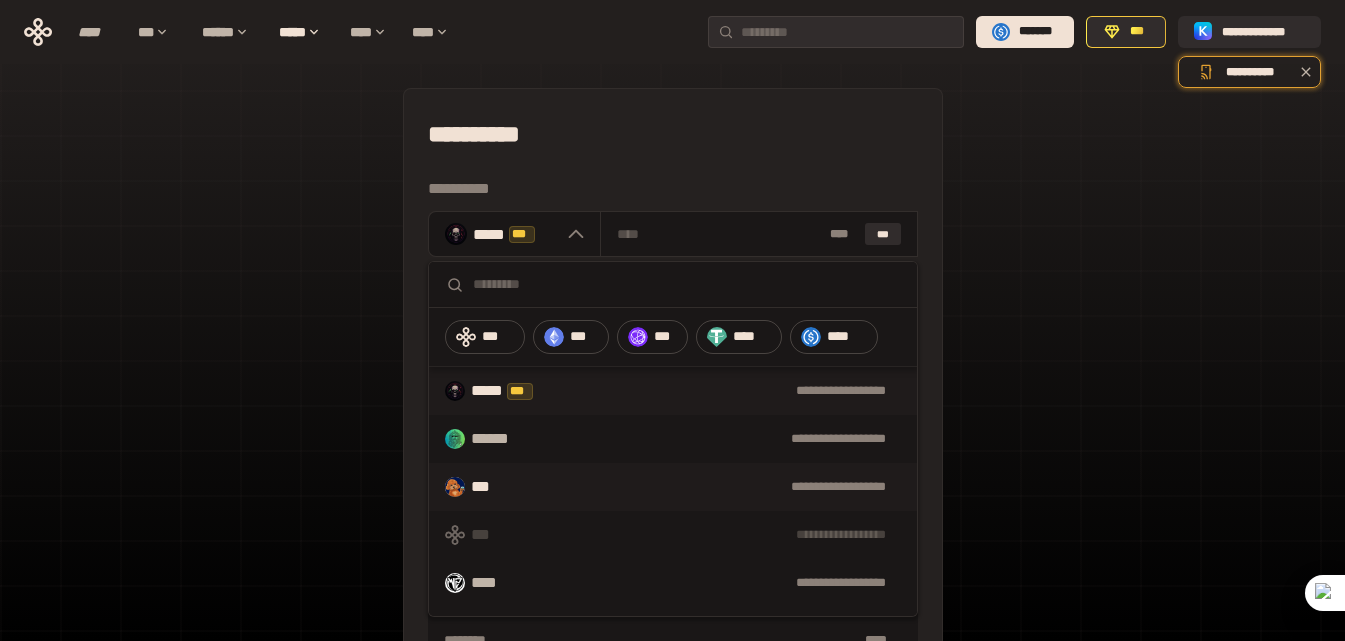 click on "**********" at bounding box center (709, 487) 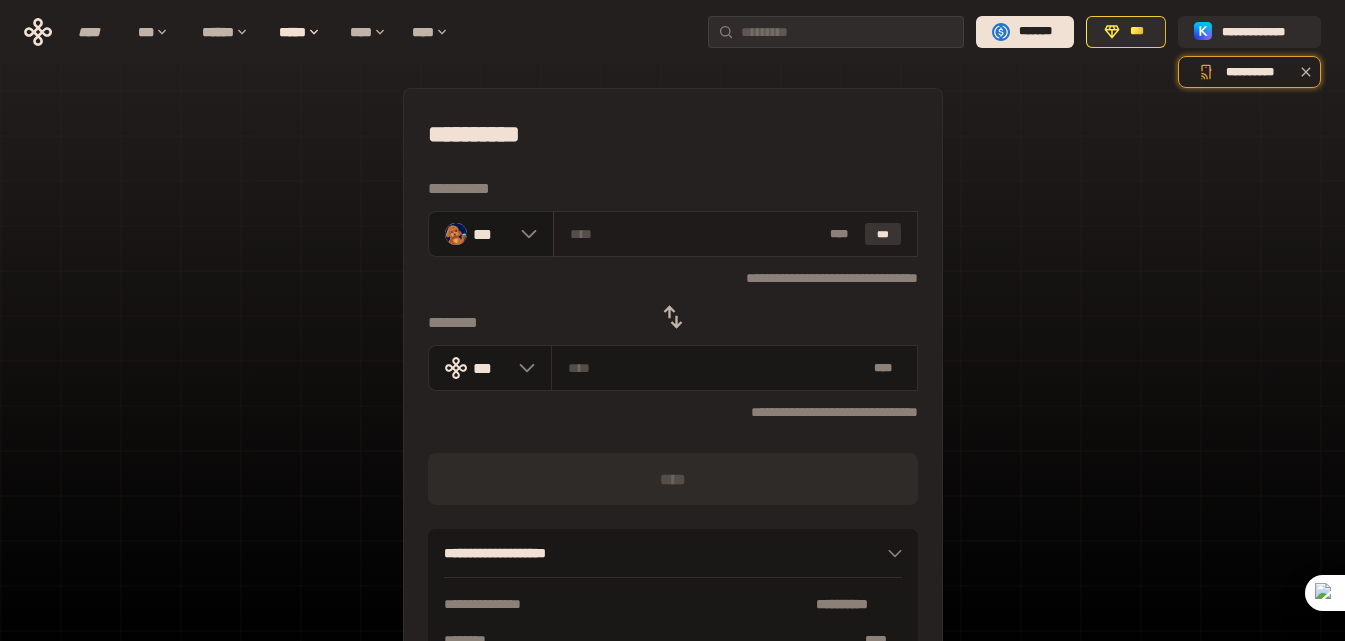 click on "***" at bounding box center (883, 234) 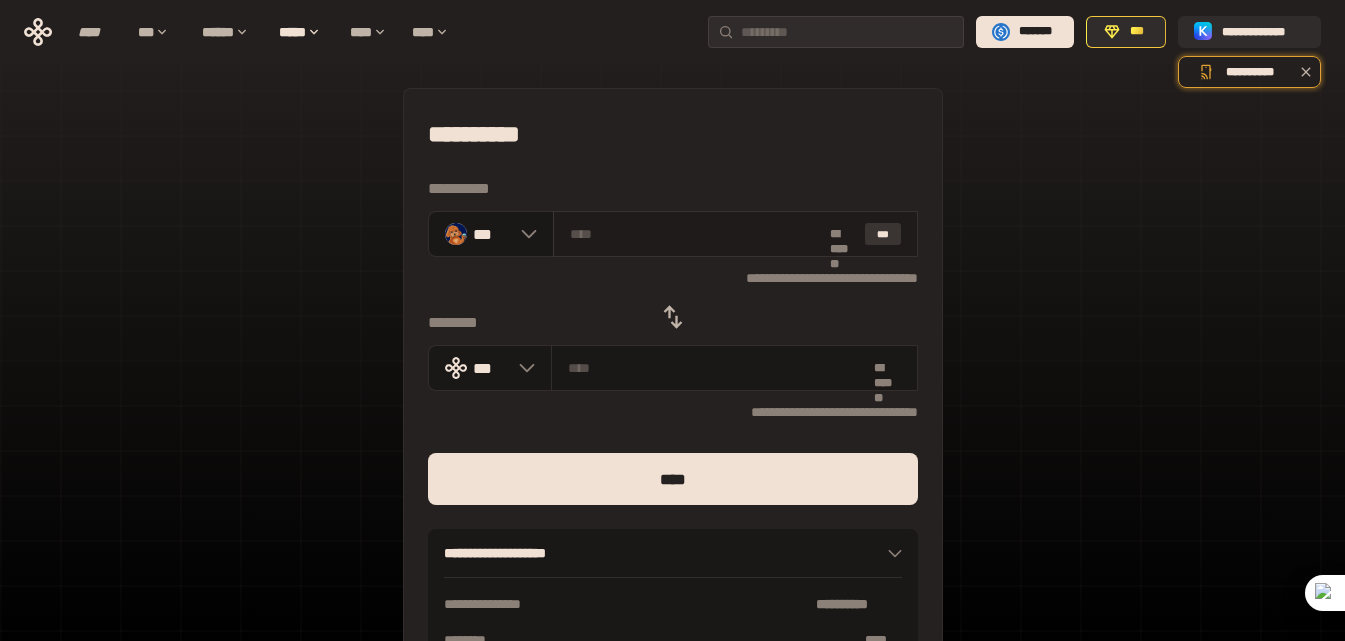 type on "**********" 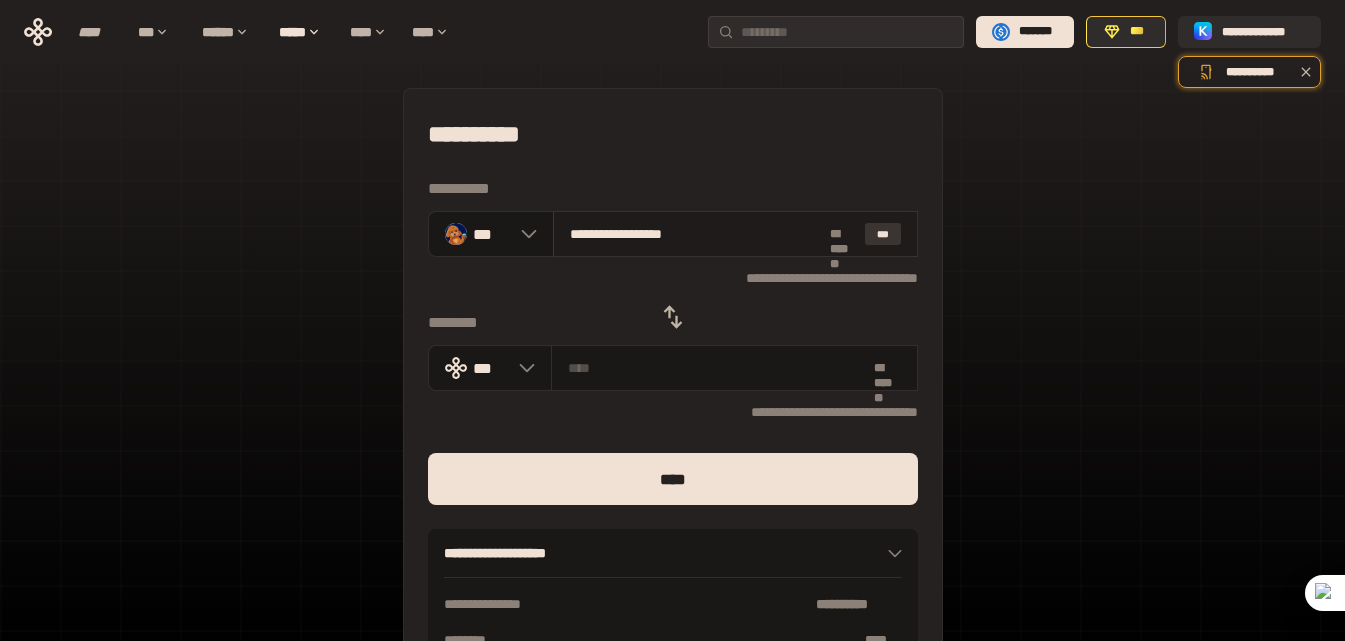 type on "**********" 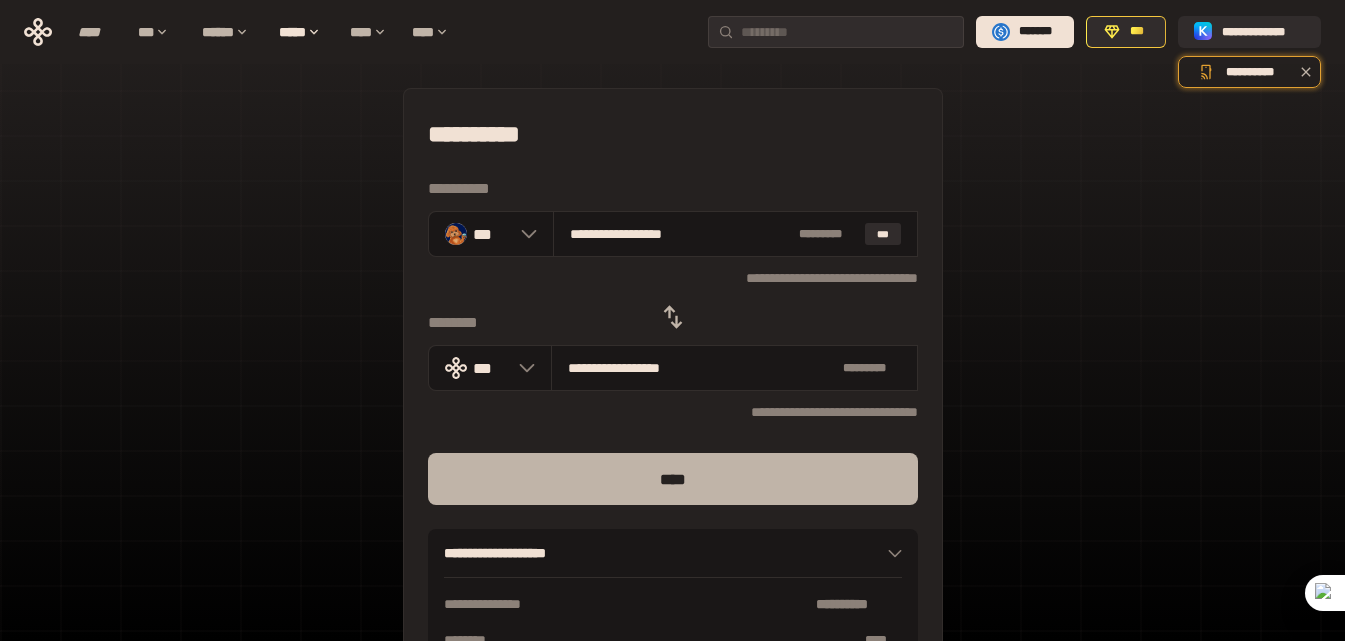 click on "****" at bounding box center (673, 479) 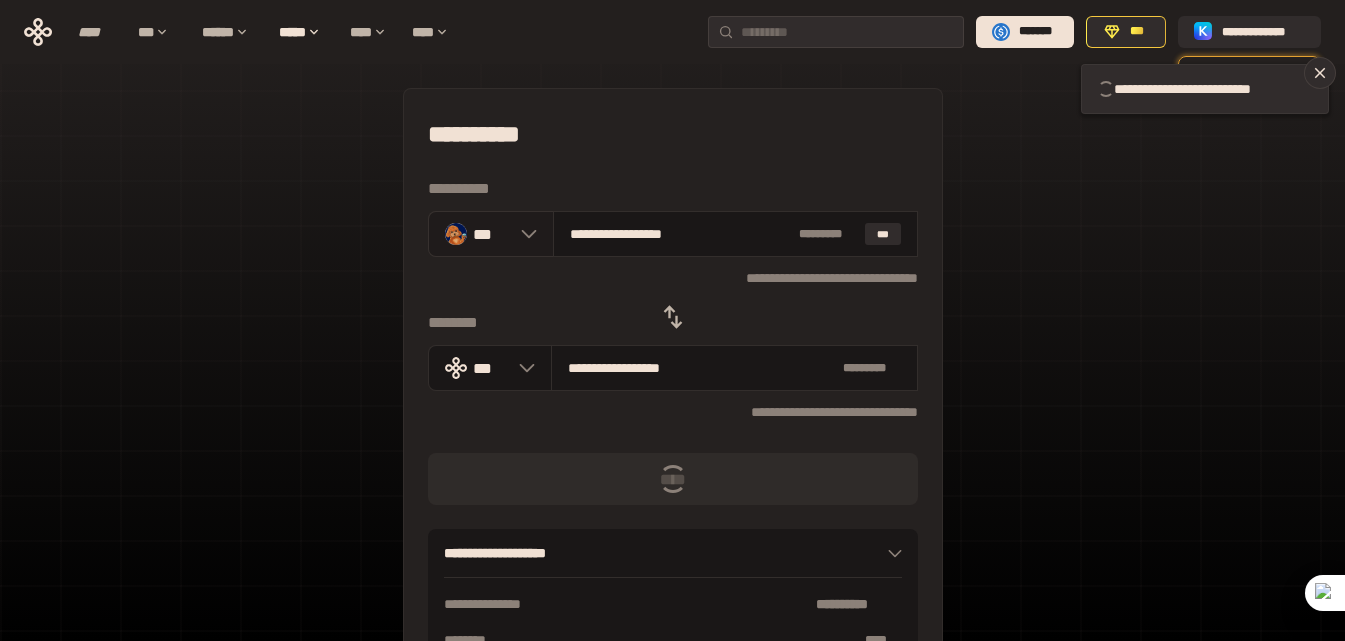 click 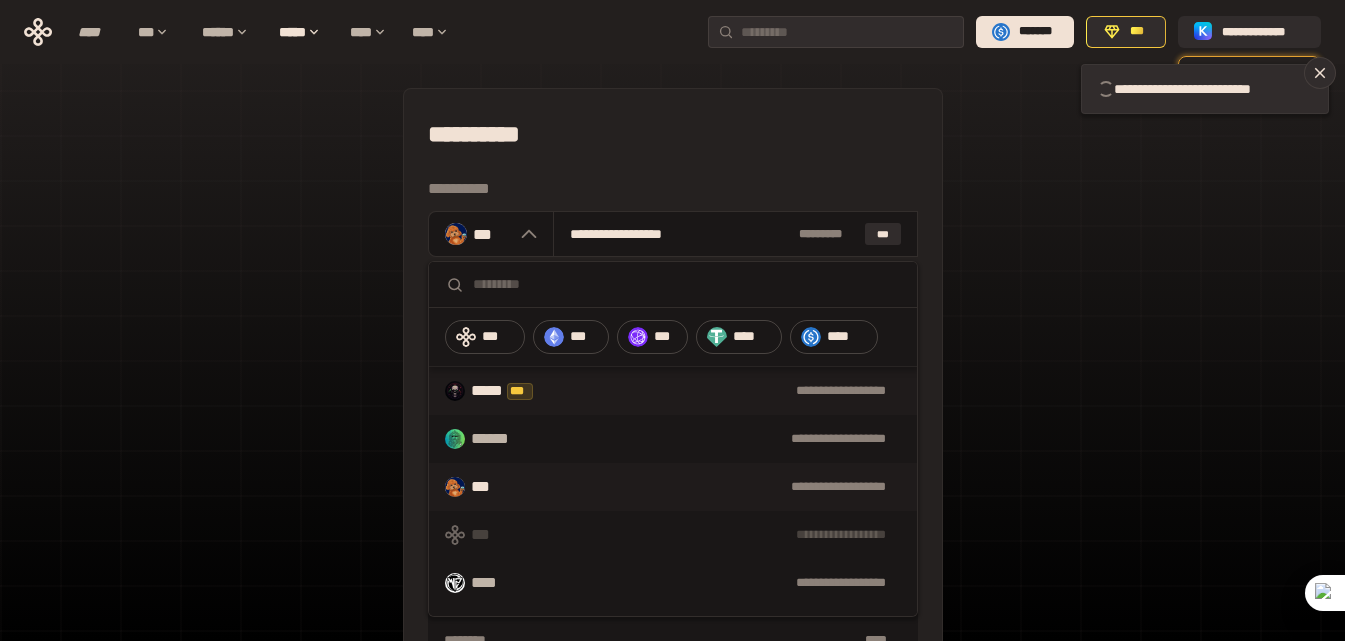 type 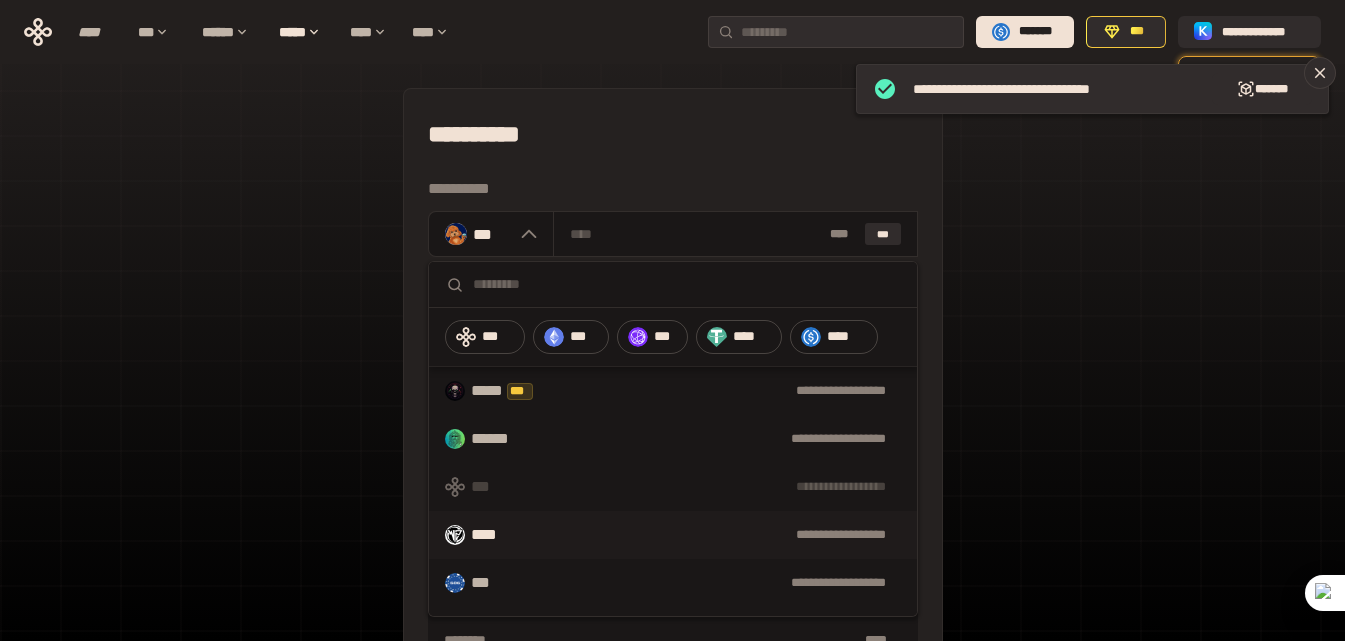 click on "****" at bounding box center [489, 535] 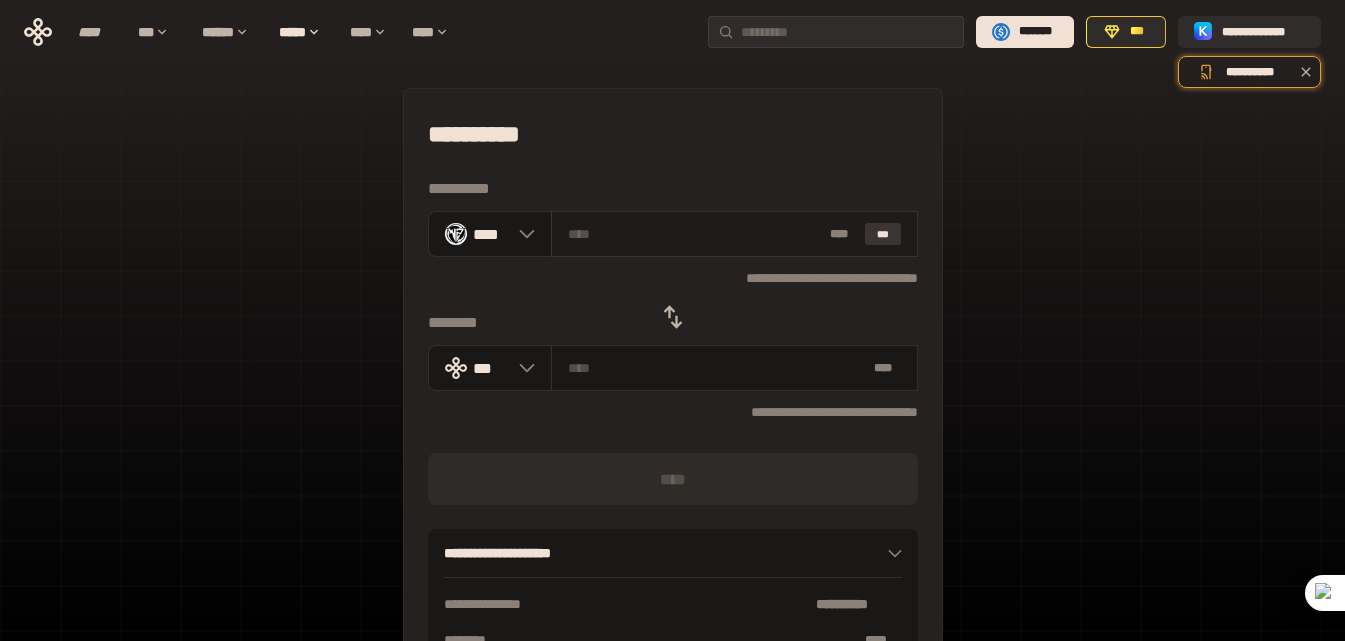 click on "***" at bounding box center (883, 234) 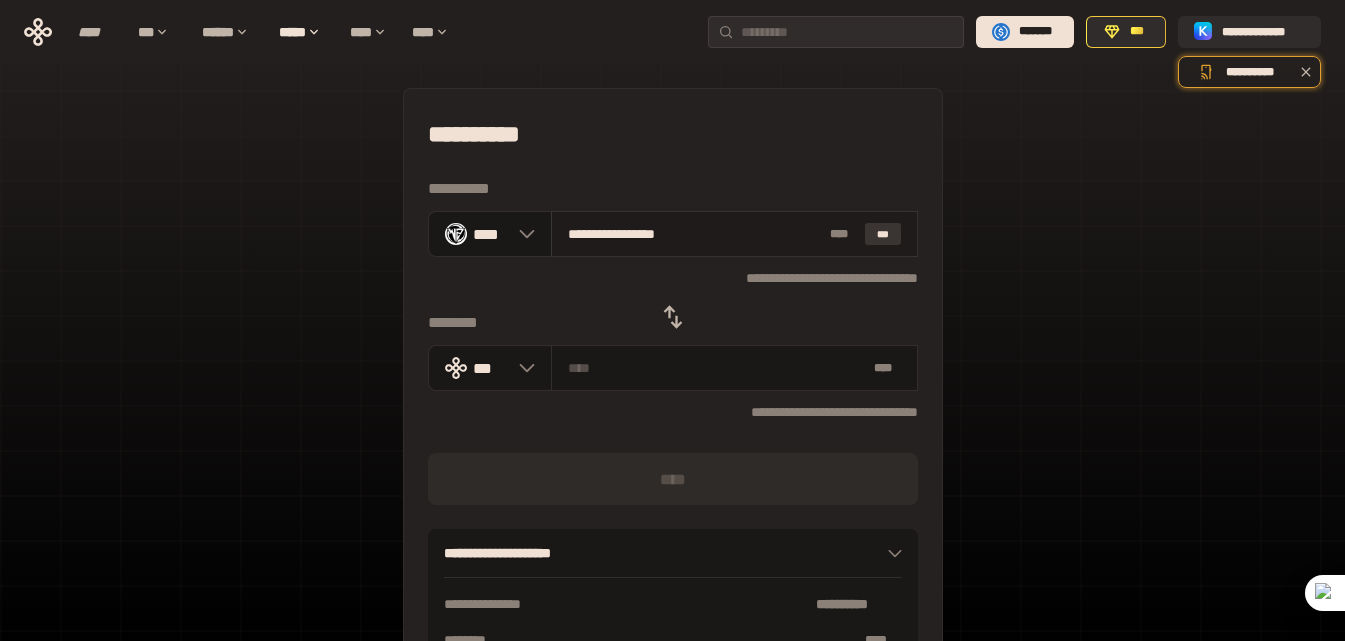 type on "**********" 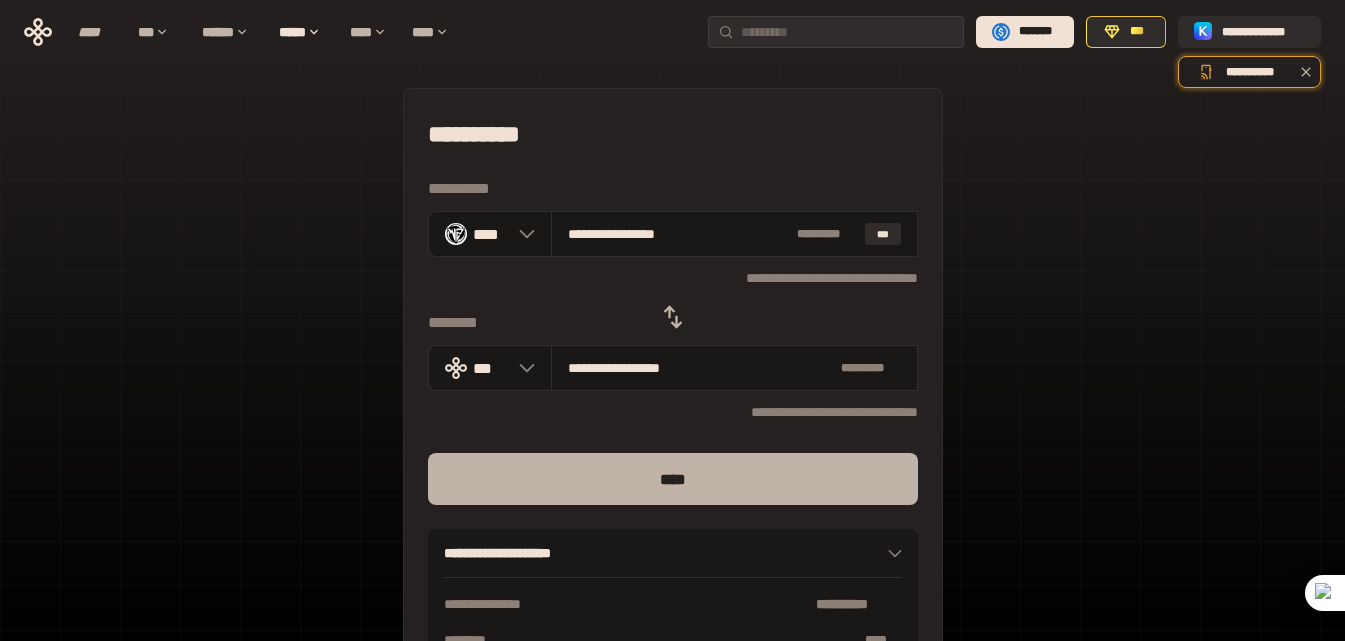 click on "****" at bounding box center [673, 479] 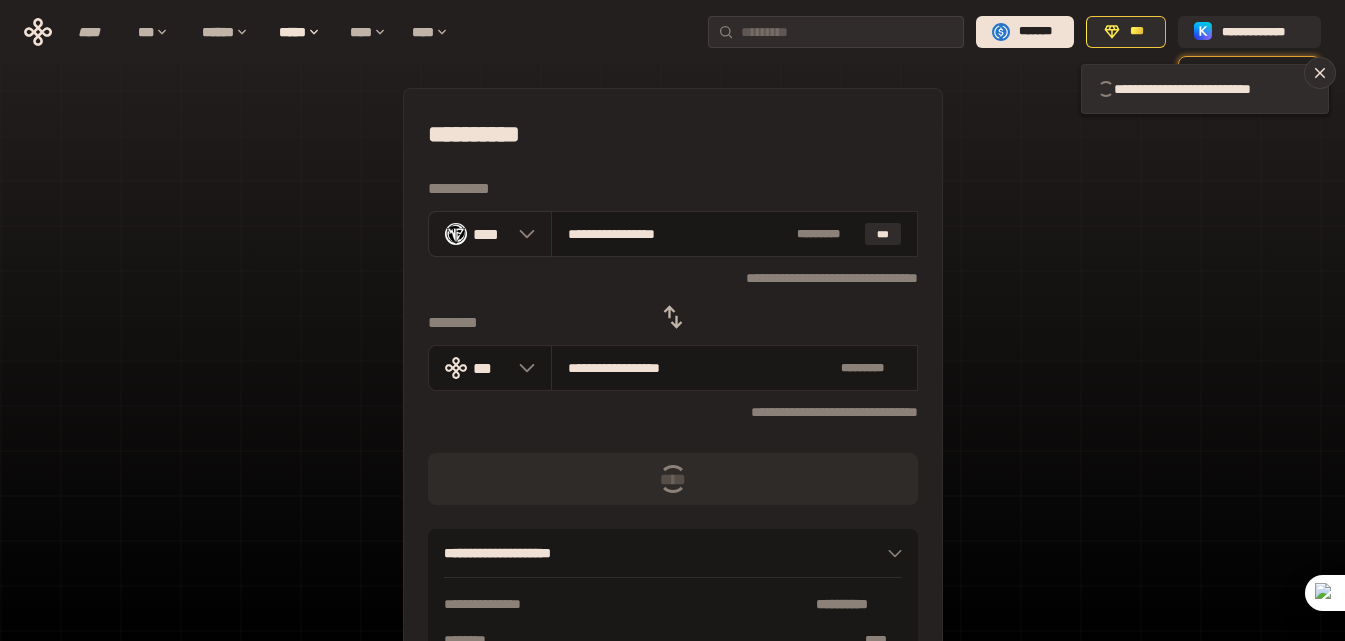 click 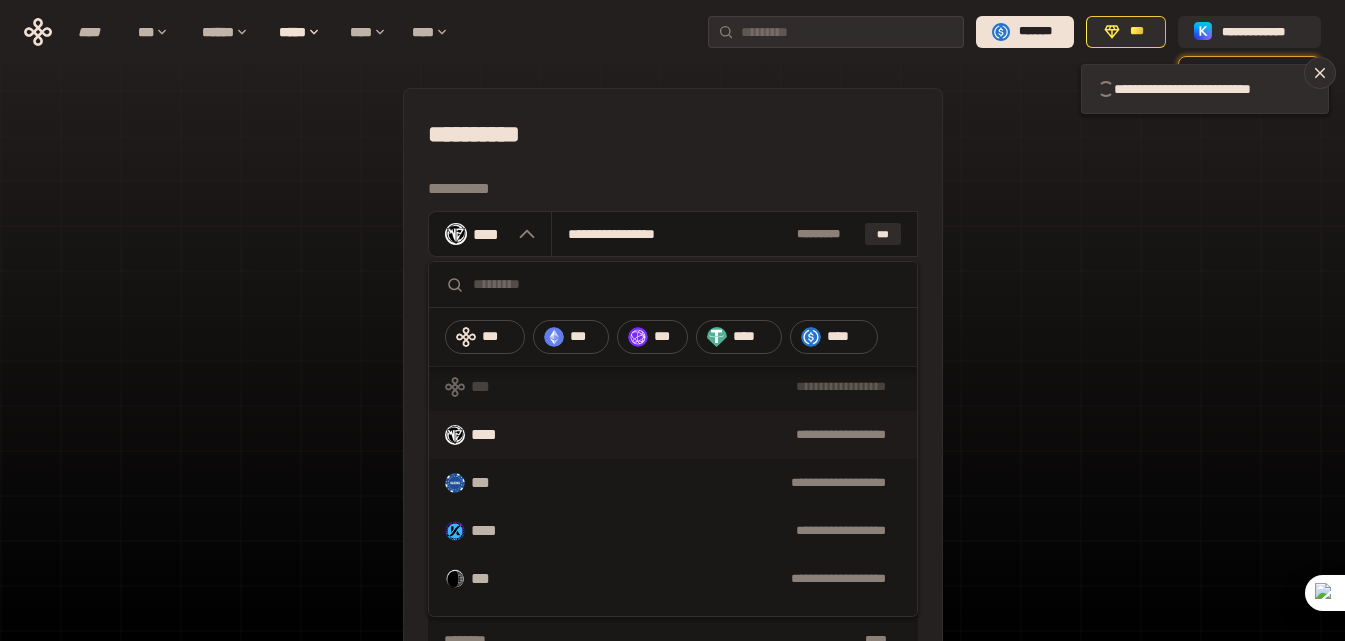 scroll, scrollTop: 200, scrollLeft: 0, axis: vertical 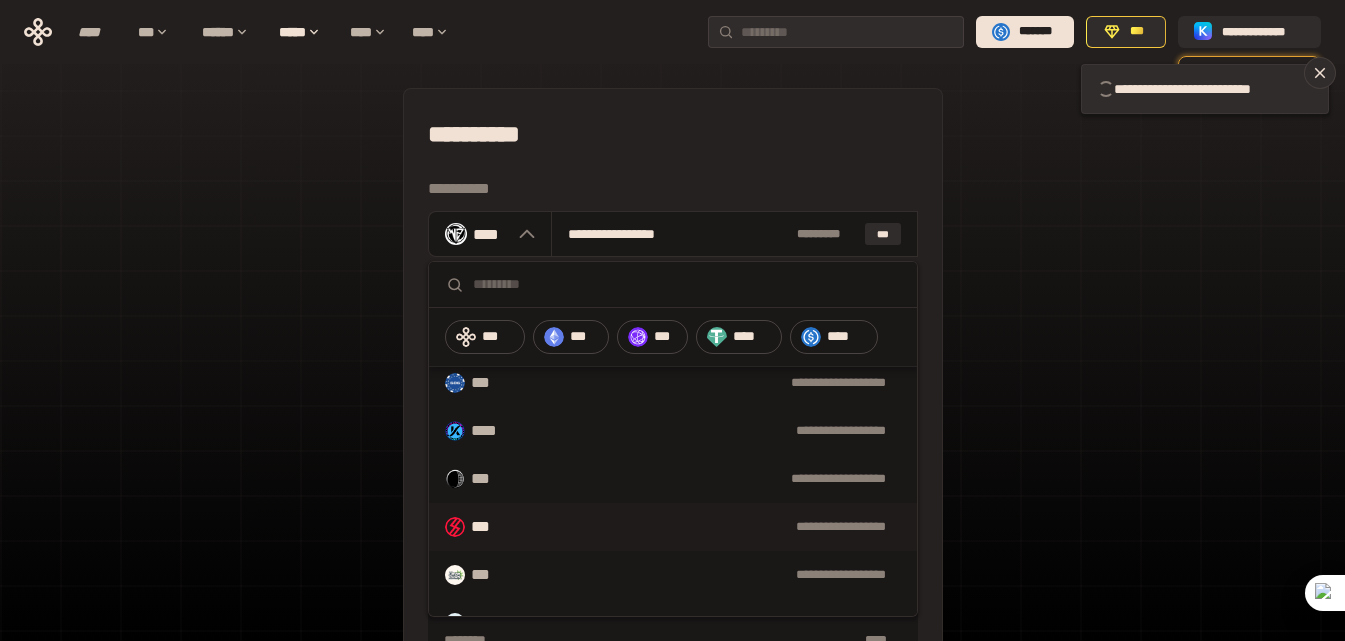 click on "**********" at bounding box center (706, 527) 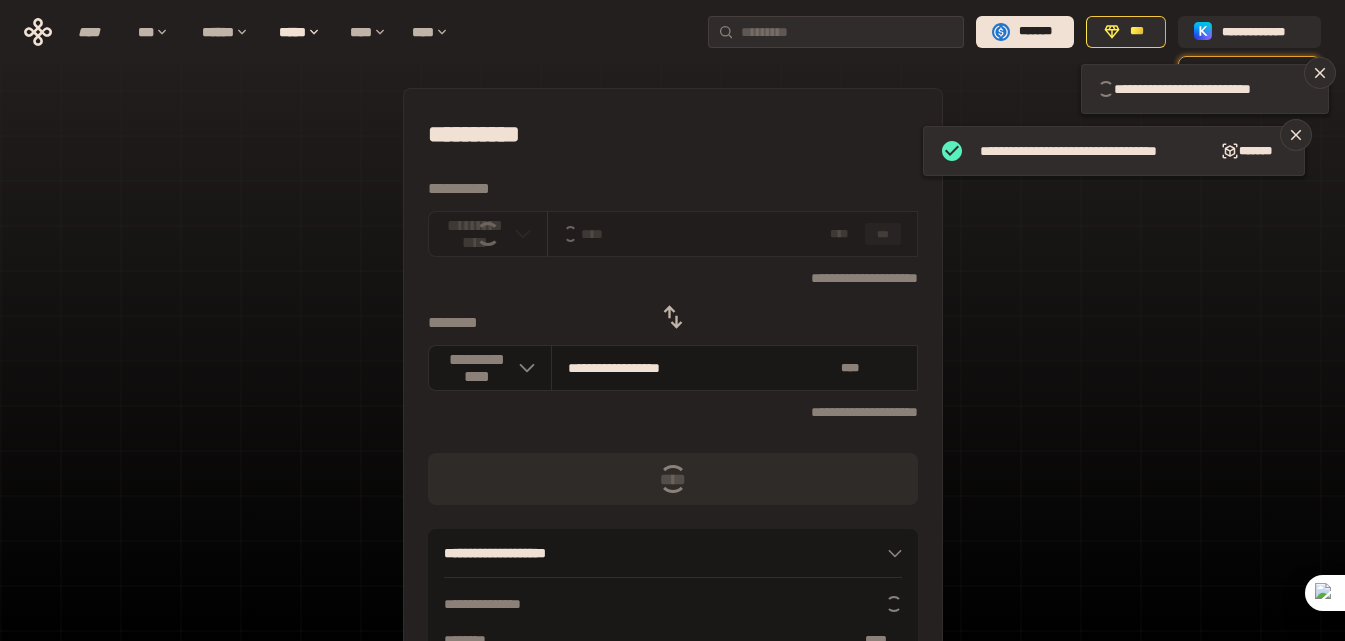 type 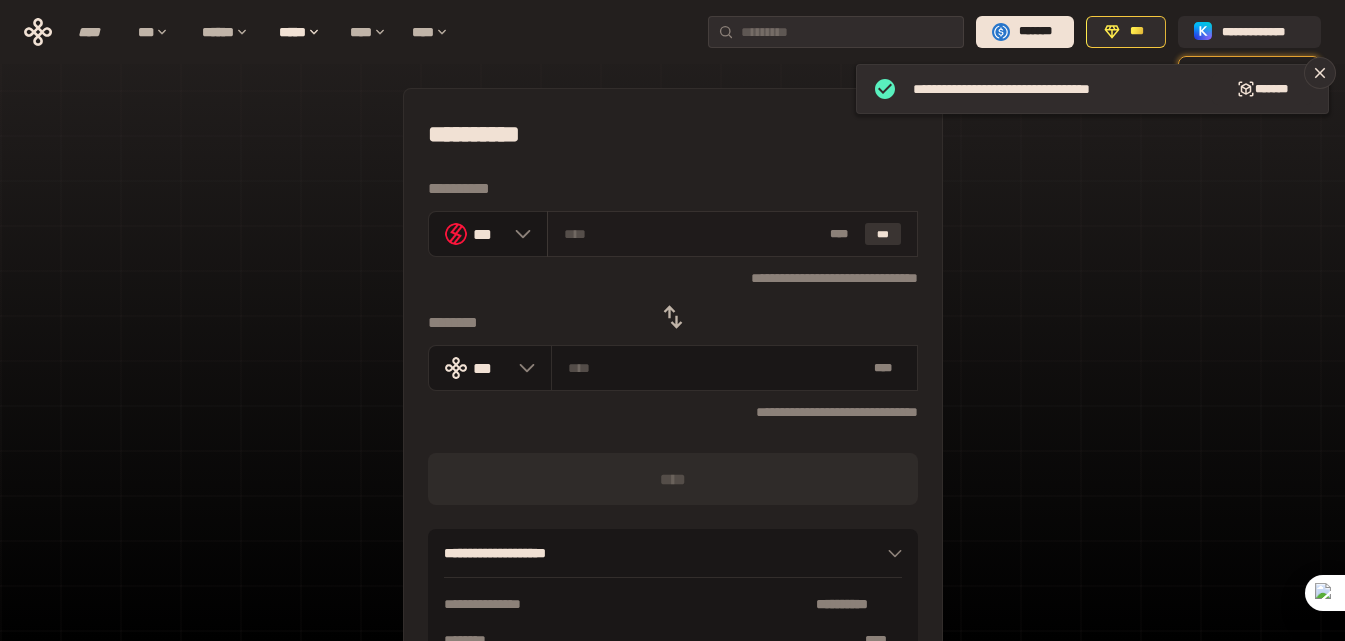 click on "***" at bounding box center (883, 234) 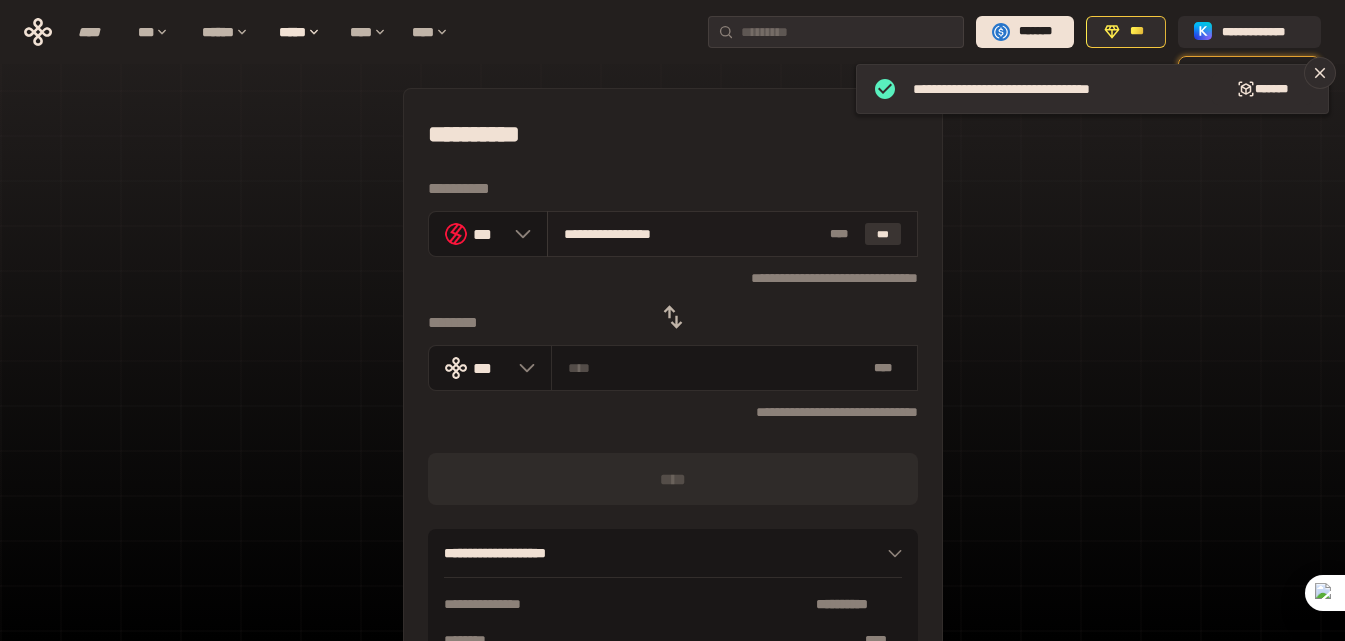 type on "**********" 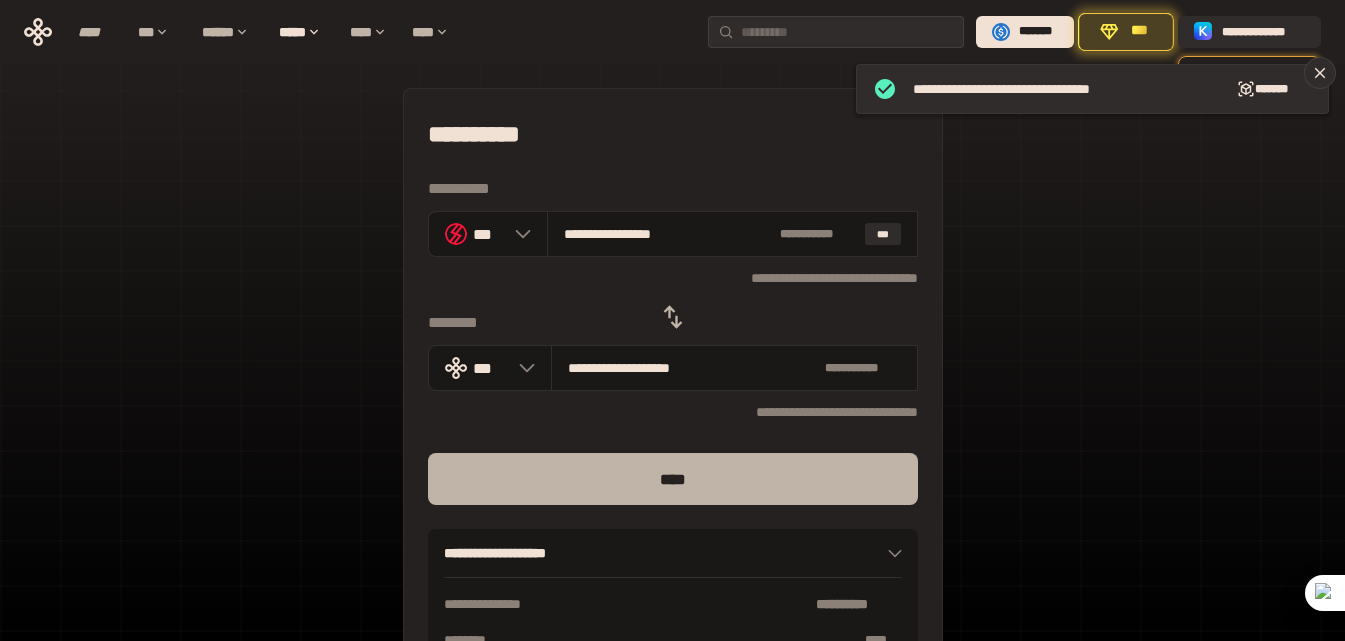 click on "****" at bounding box center [673, 479] 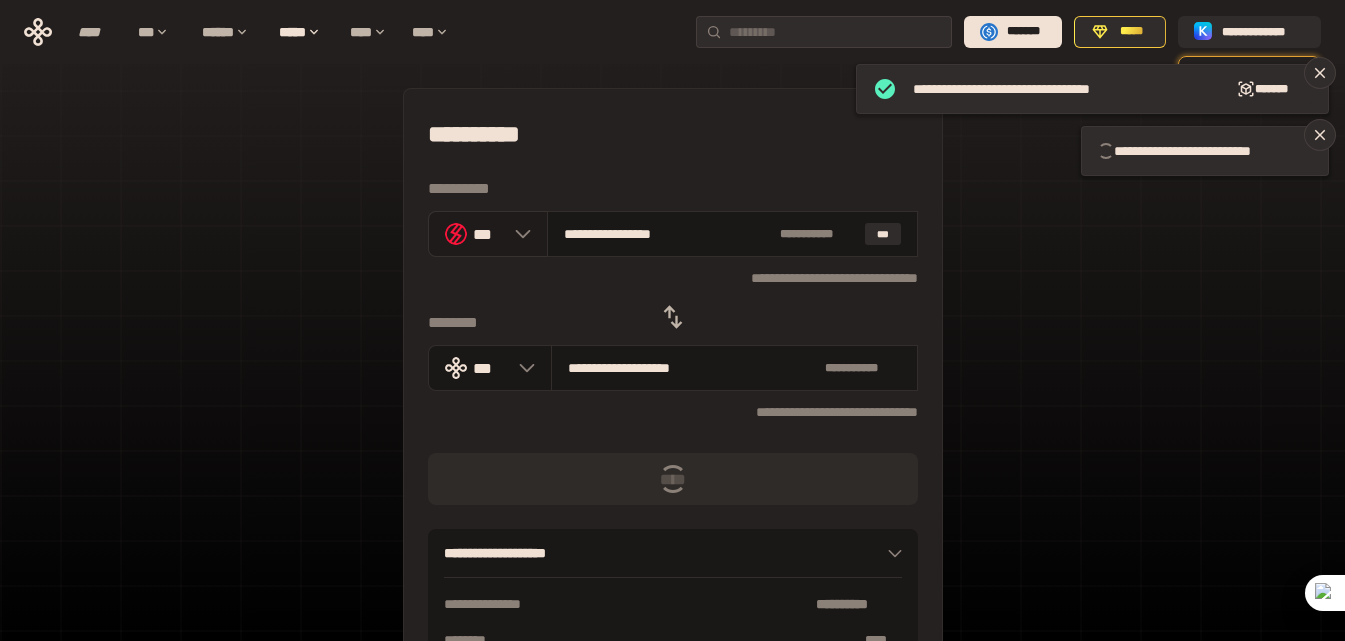click at bounding box center (518, 234) 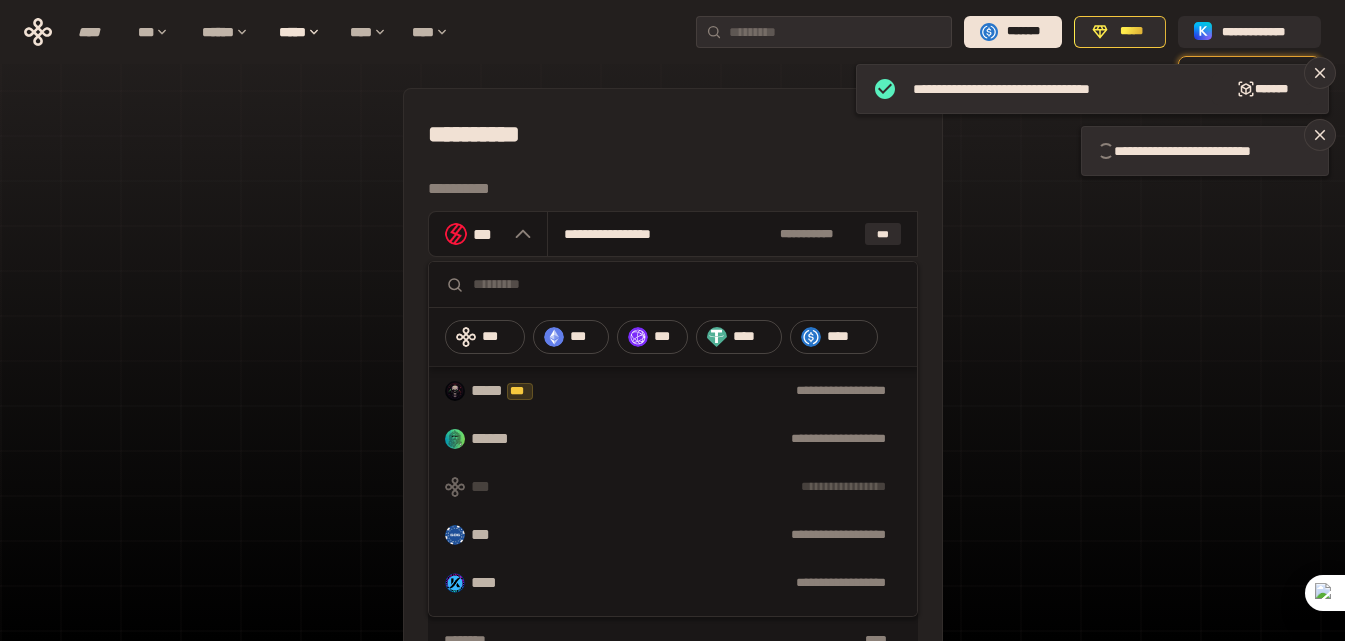type 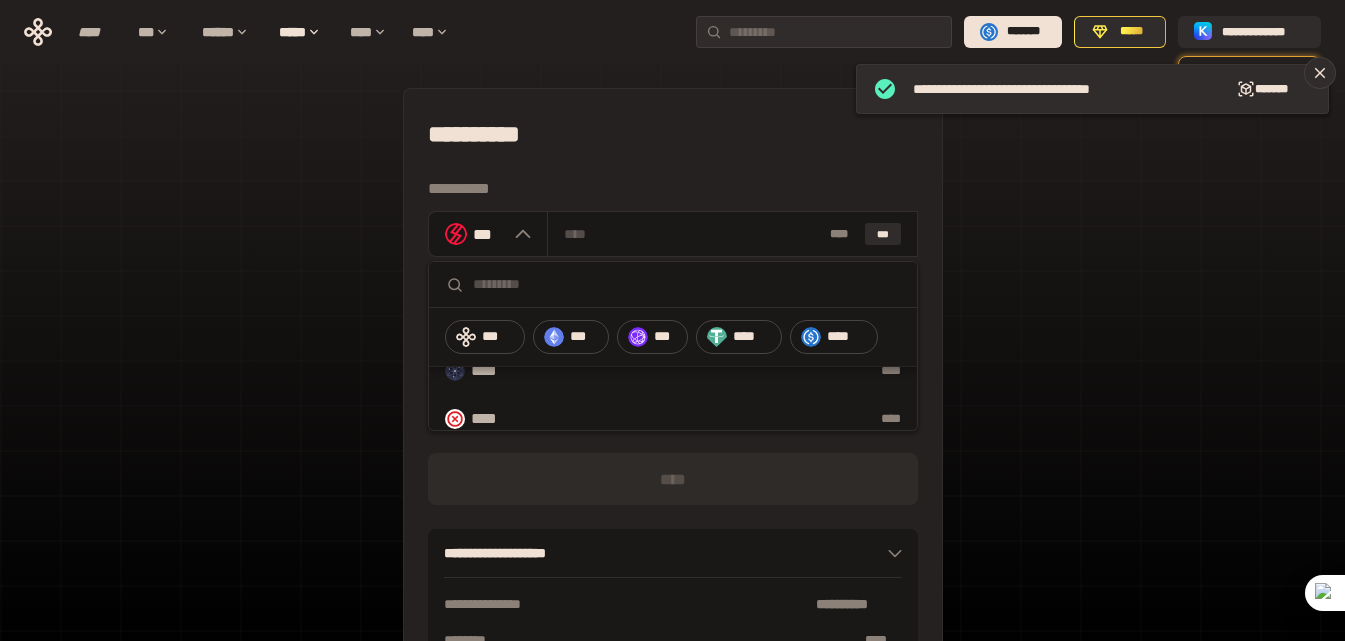 scroll, scrollTop: 0, scrollLeft: 0, axis: both 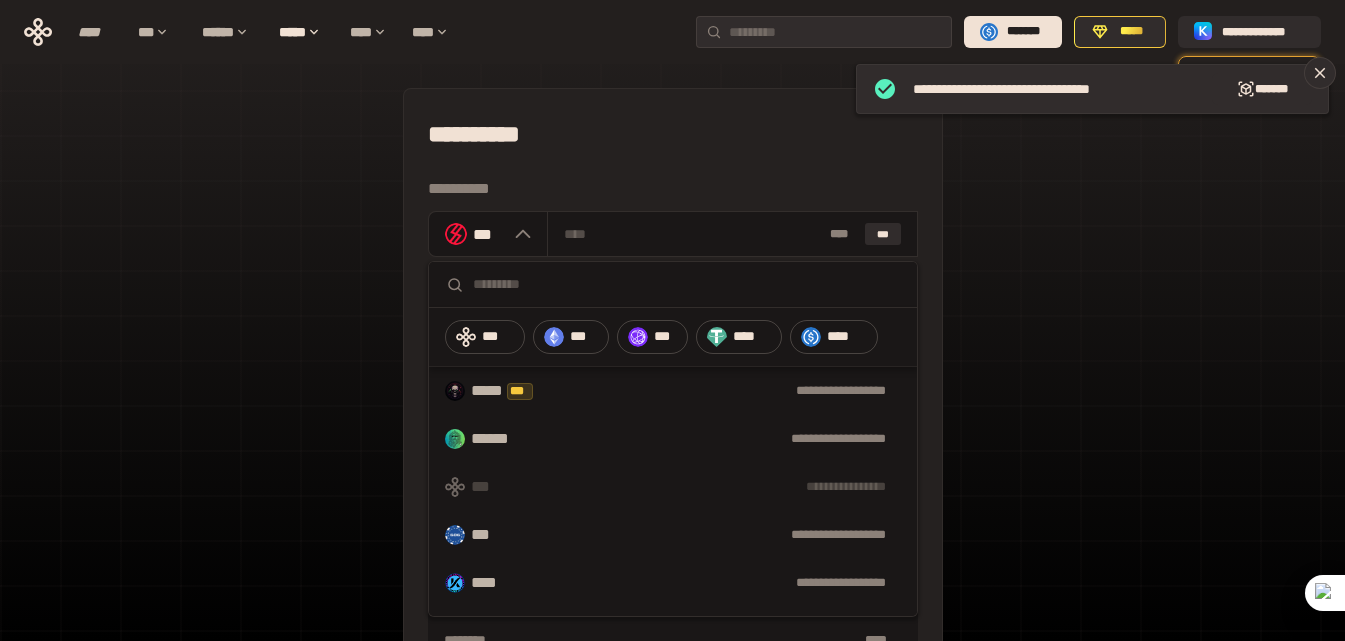 click on "**********" at bounding box center [672, 444] 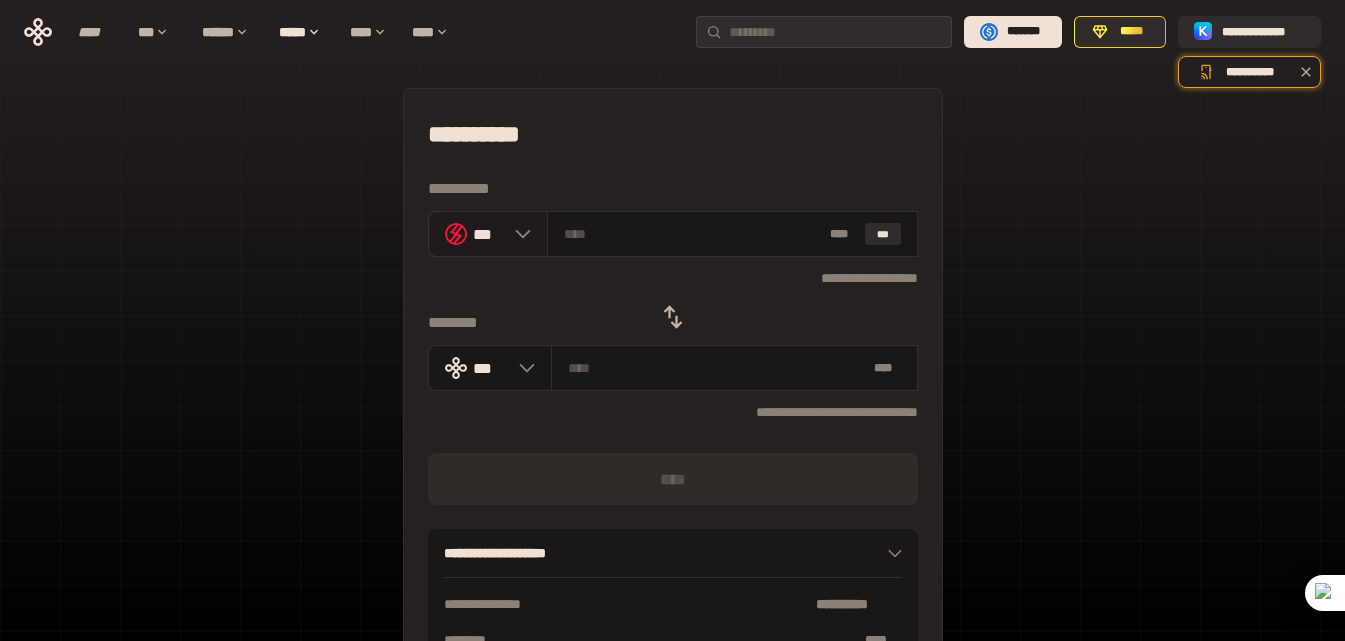 click 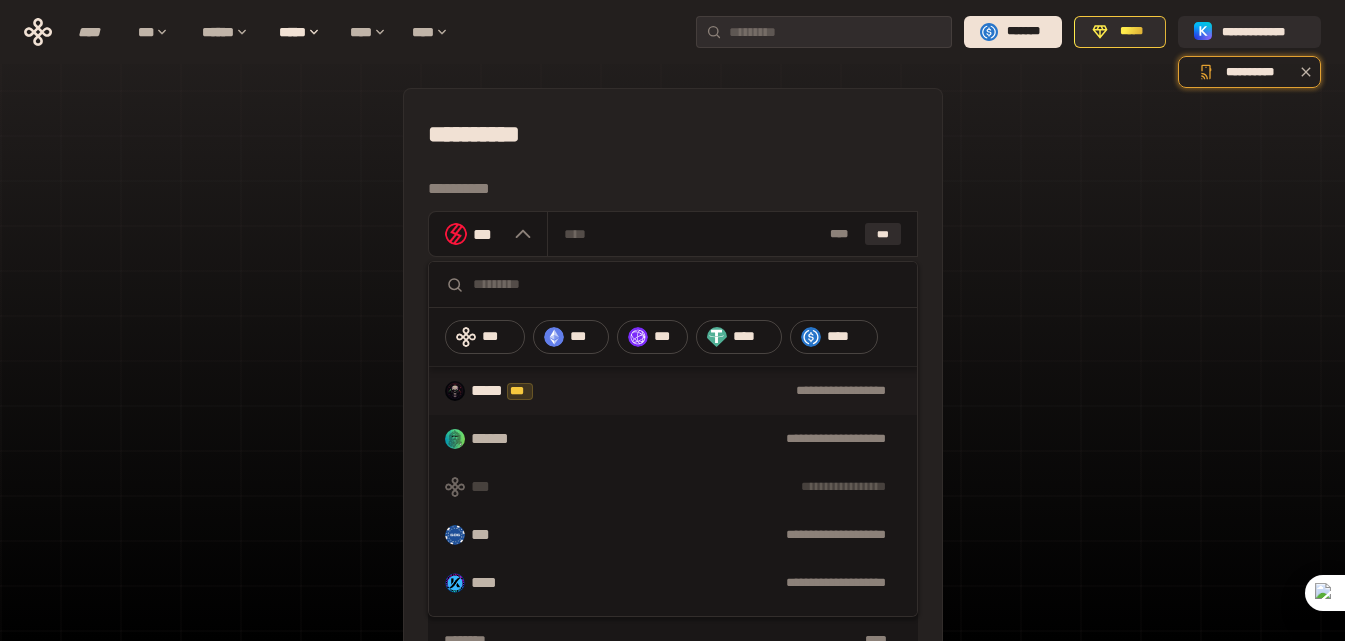 click on "*****   ***" at bounding box center (513, 391) 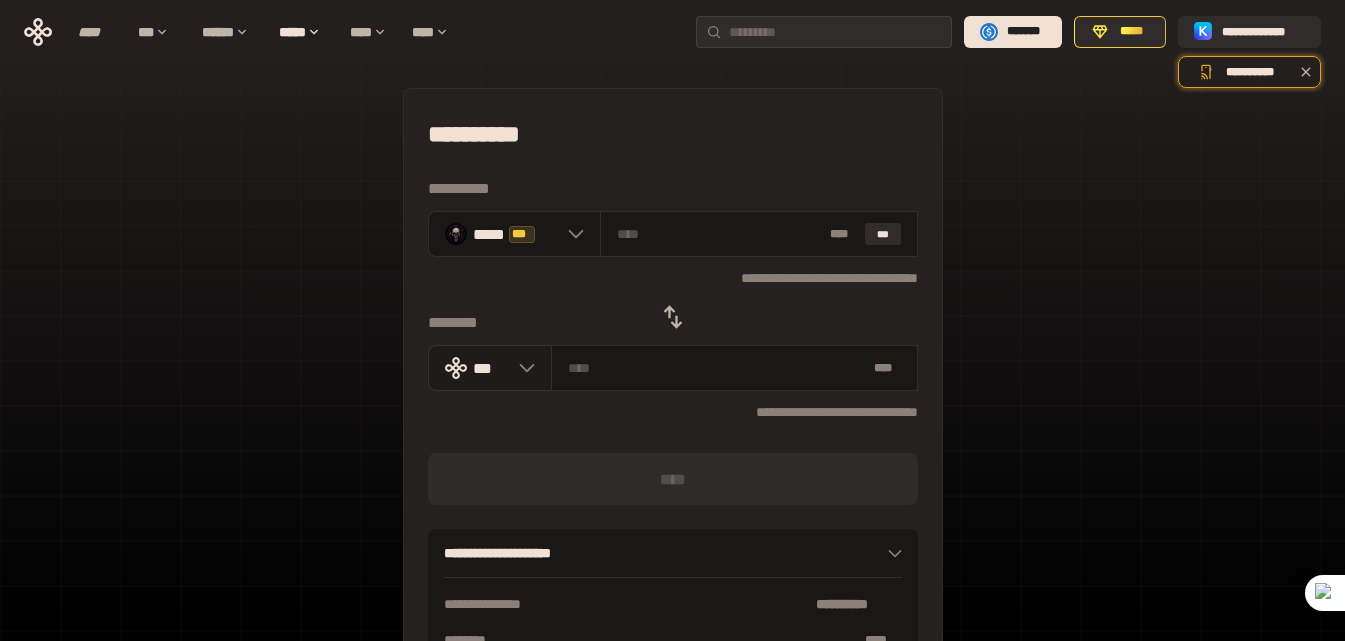 click 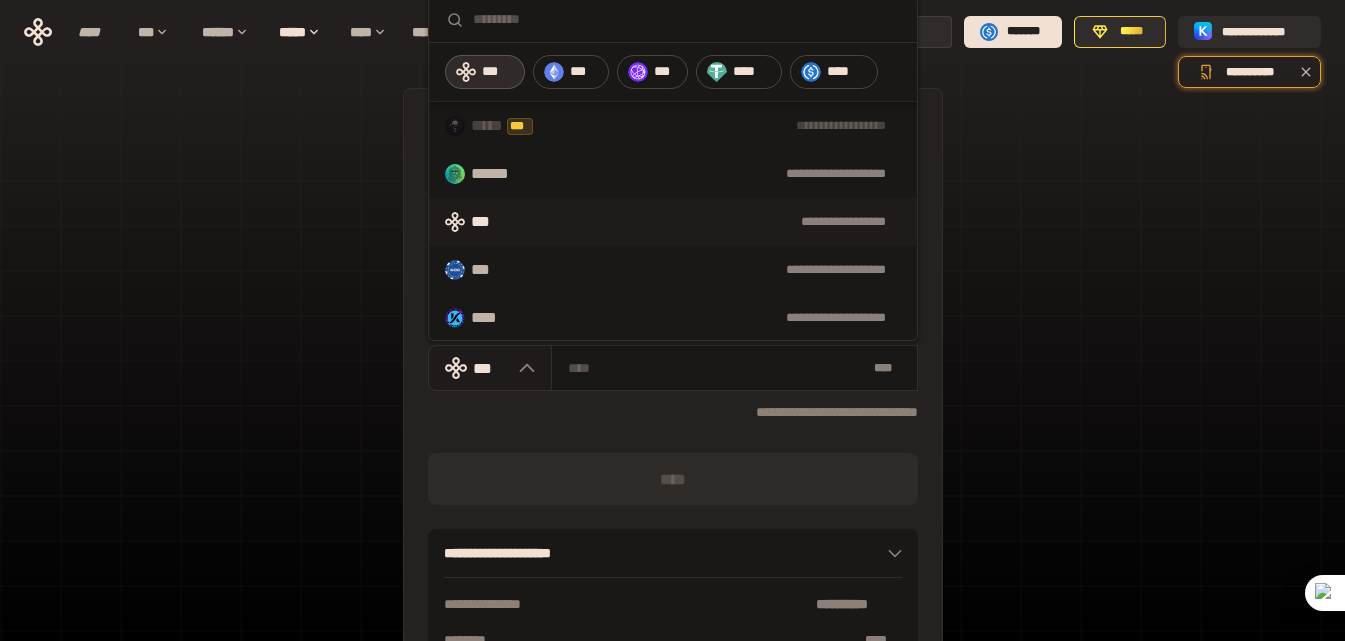 click 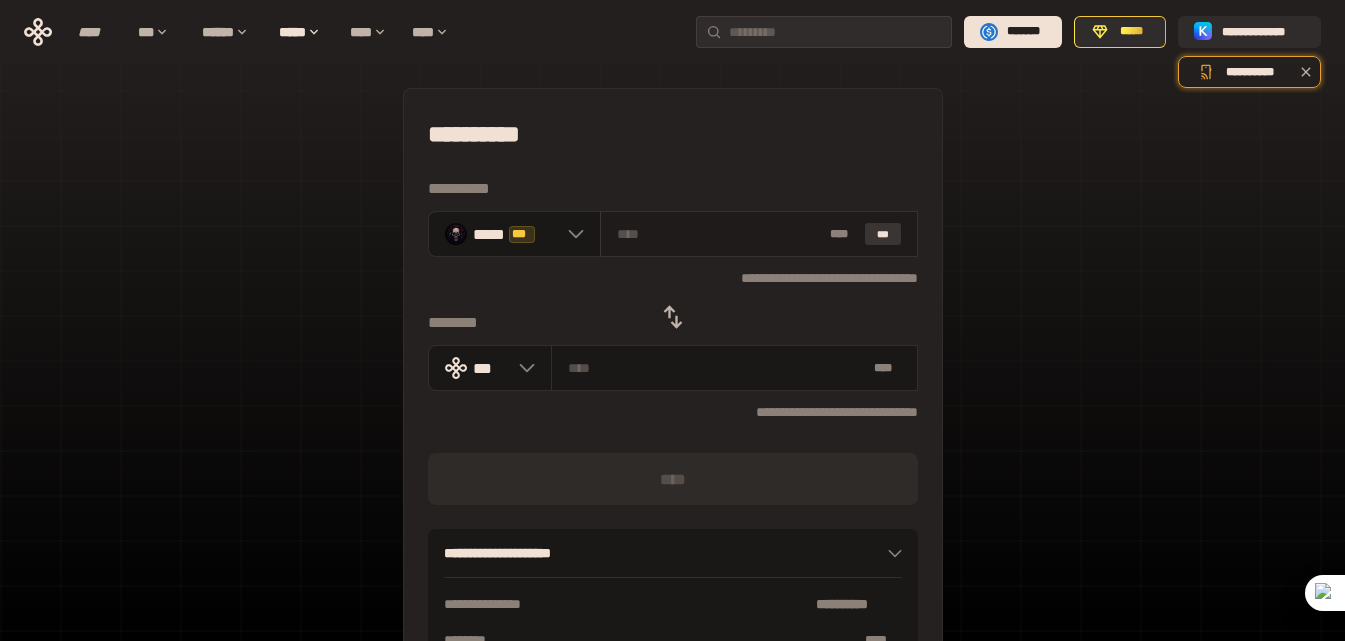 click on "***" at bounding box center [883, 234] 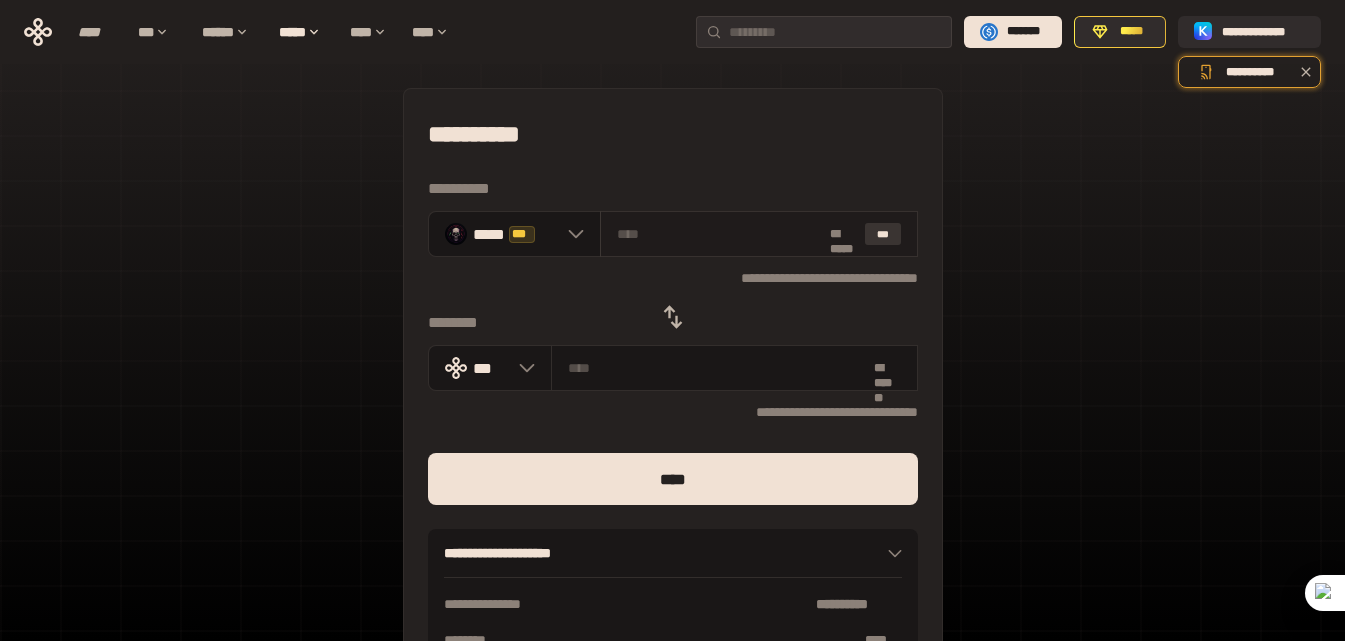 type on "**********" 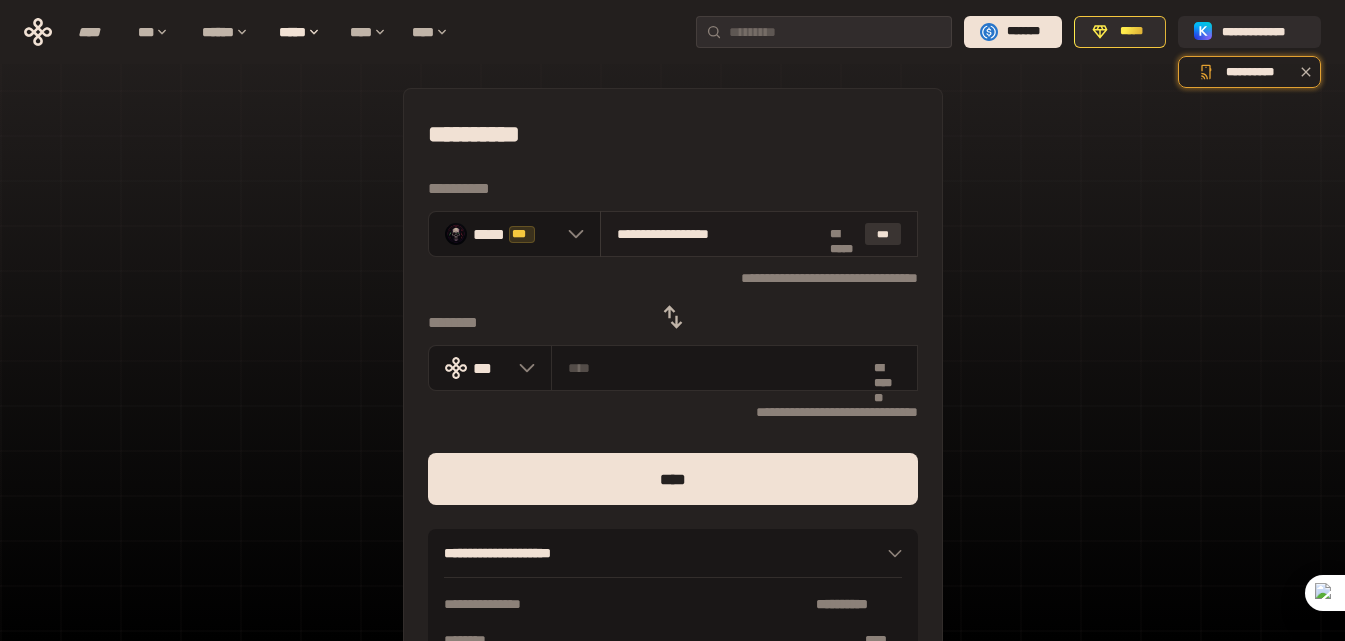 type on "**********" 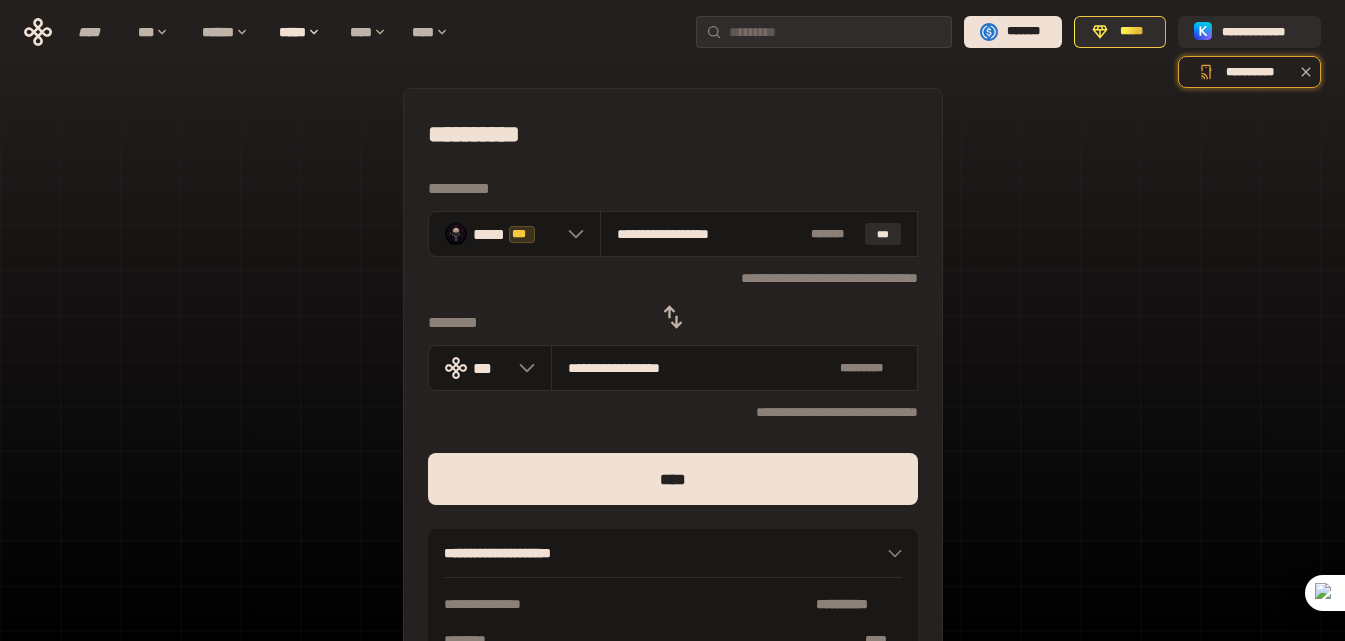 click 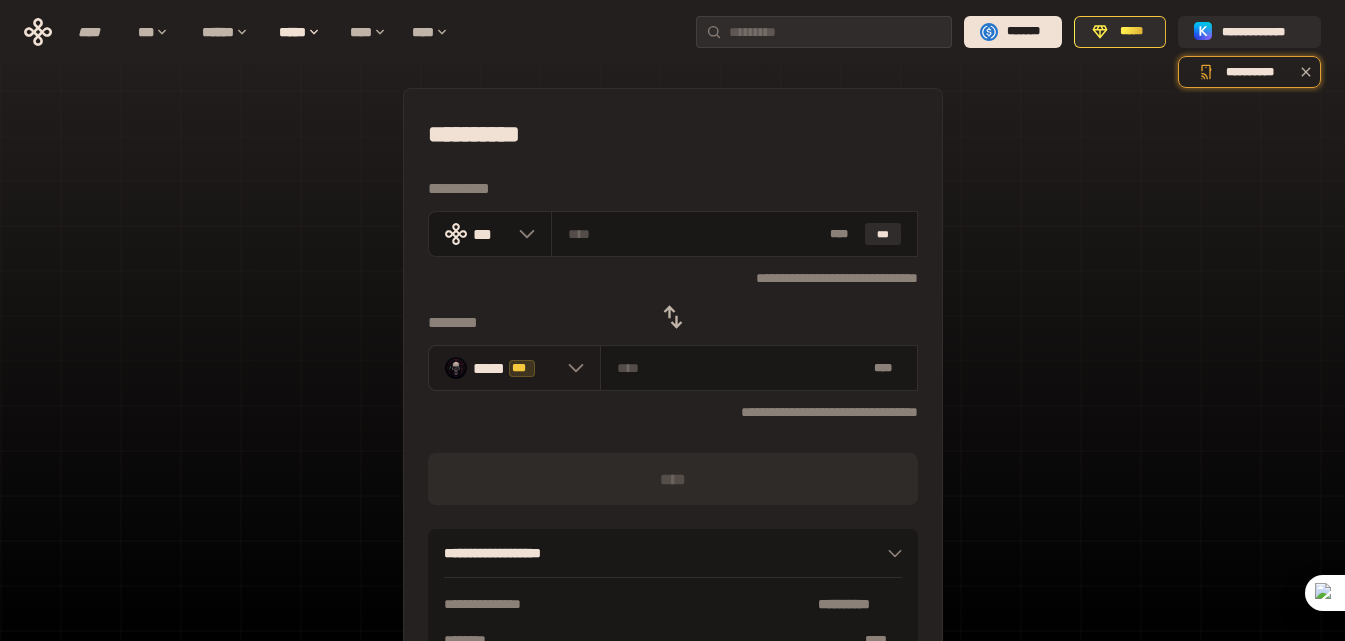 click 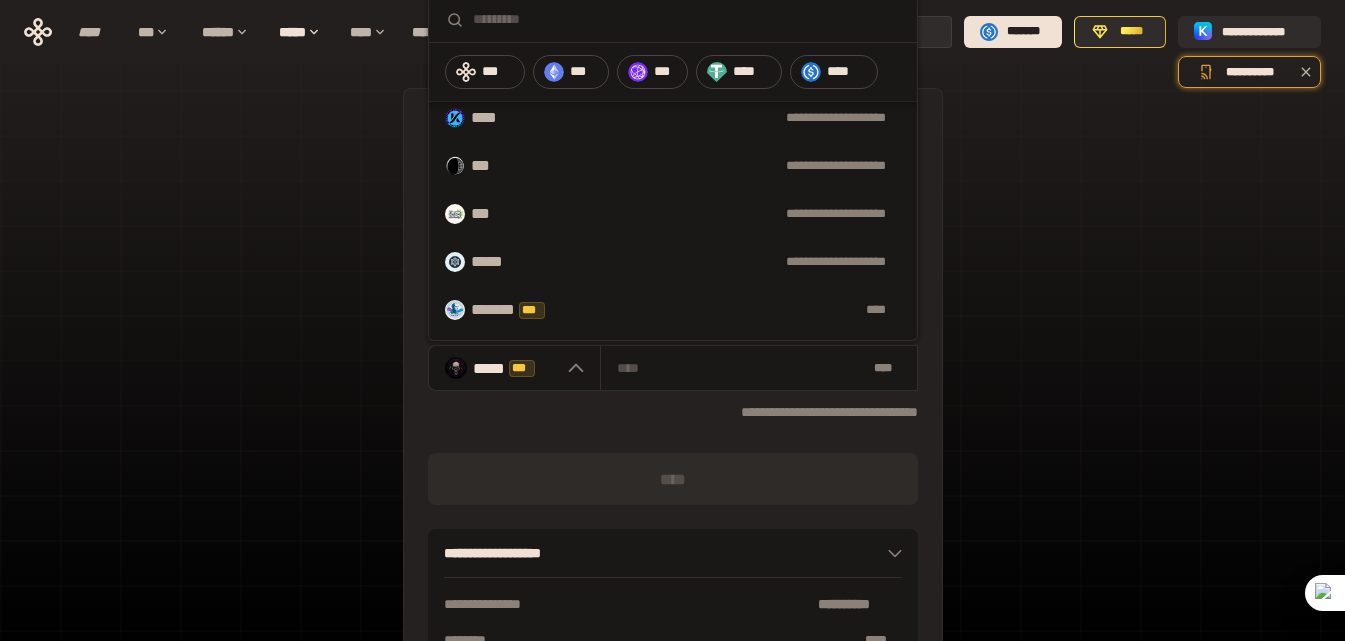 scroll, scrollTop: 300, scrollLeft: 0, axis: vertical 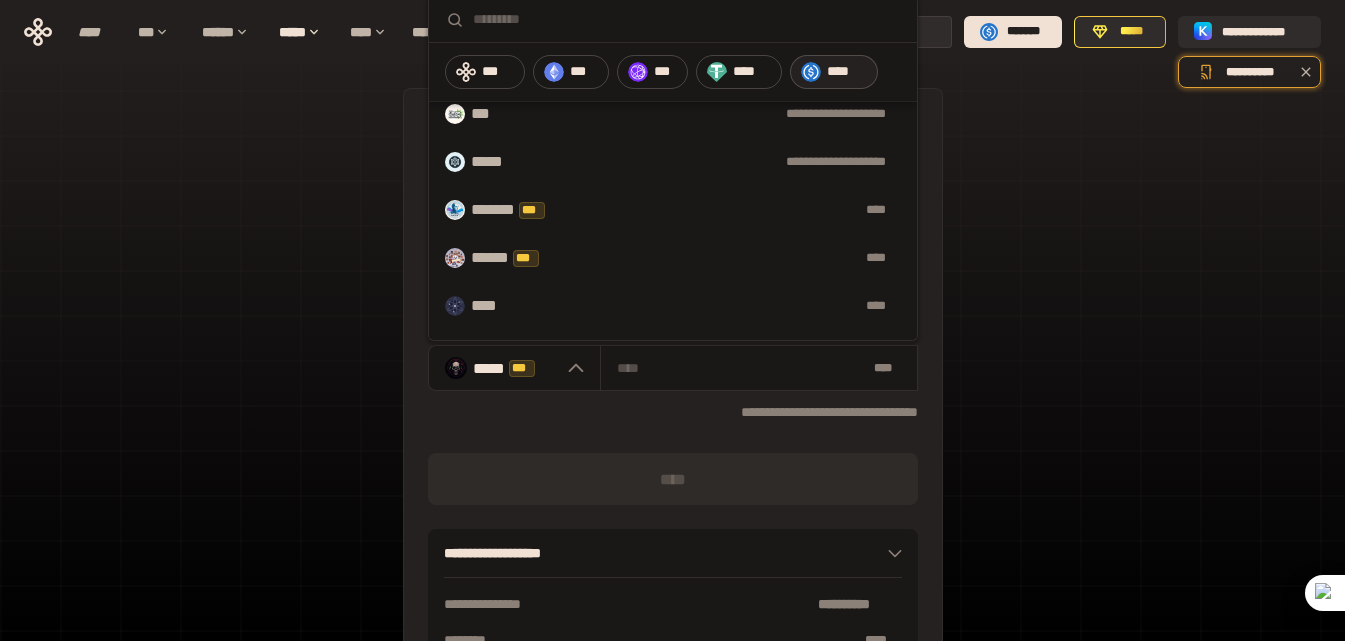 click on "****" at bounding box center (834, 72) 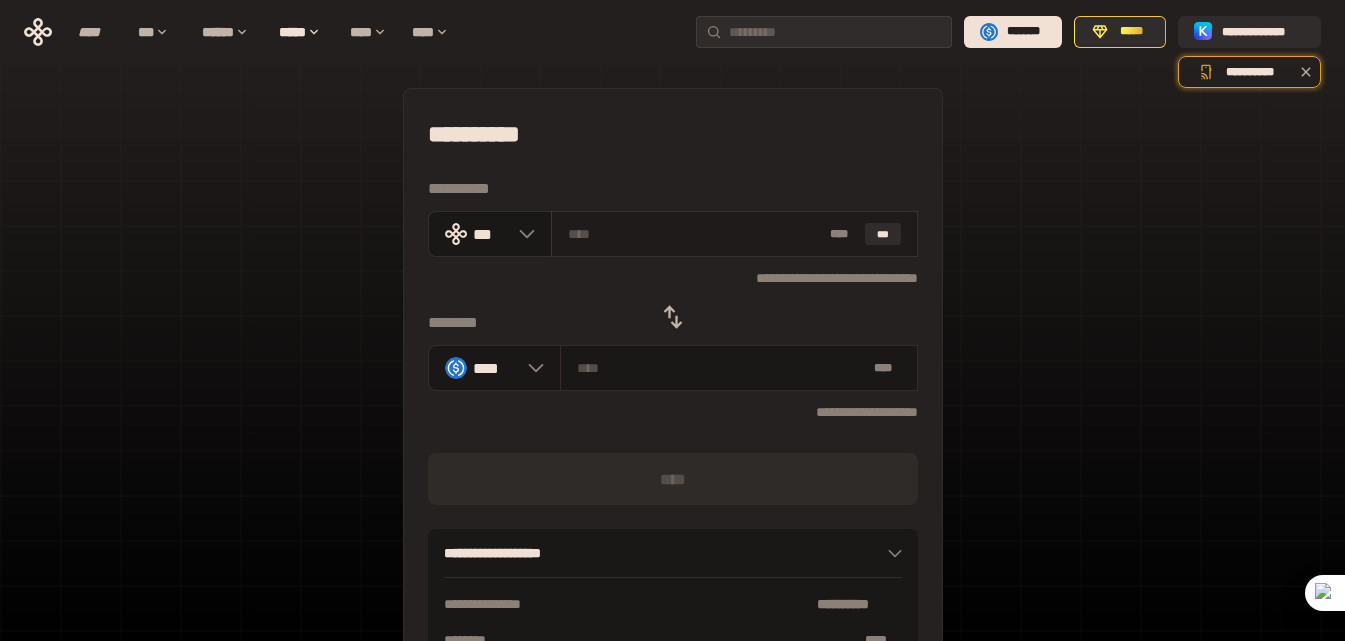 click at bounding box center [695, 234] 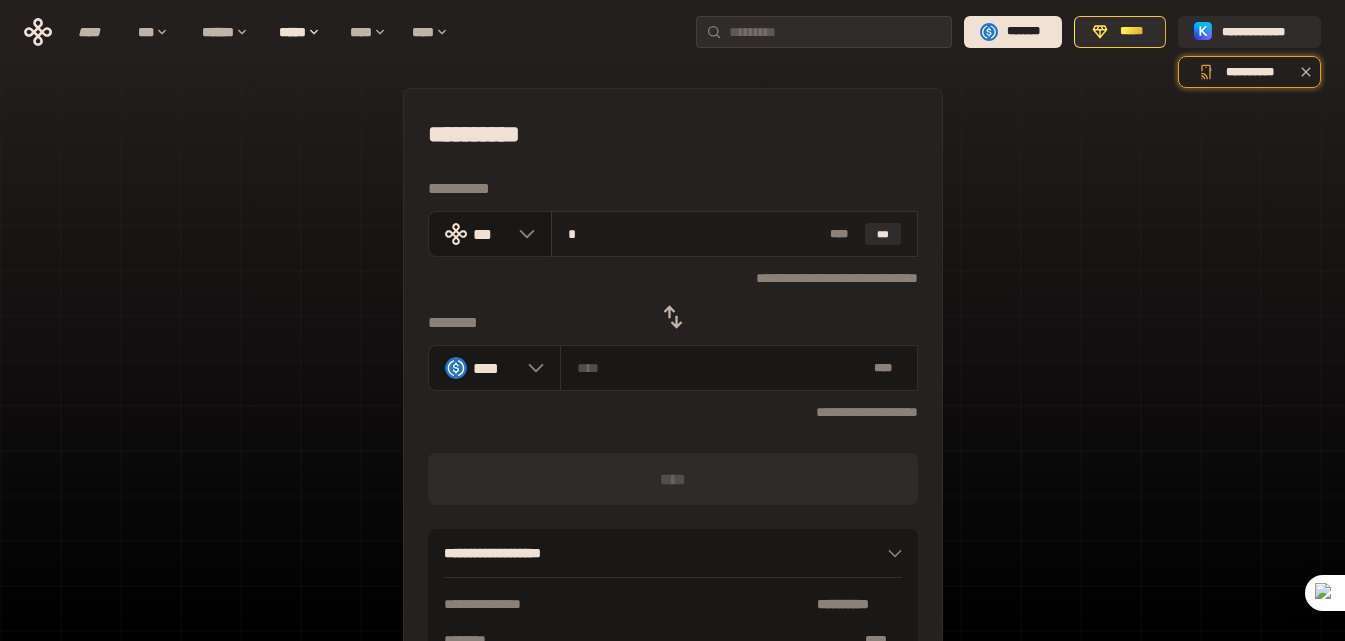 type on "********" 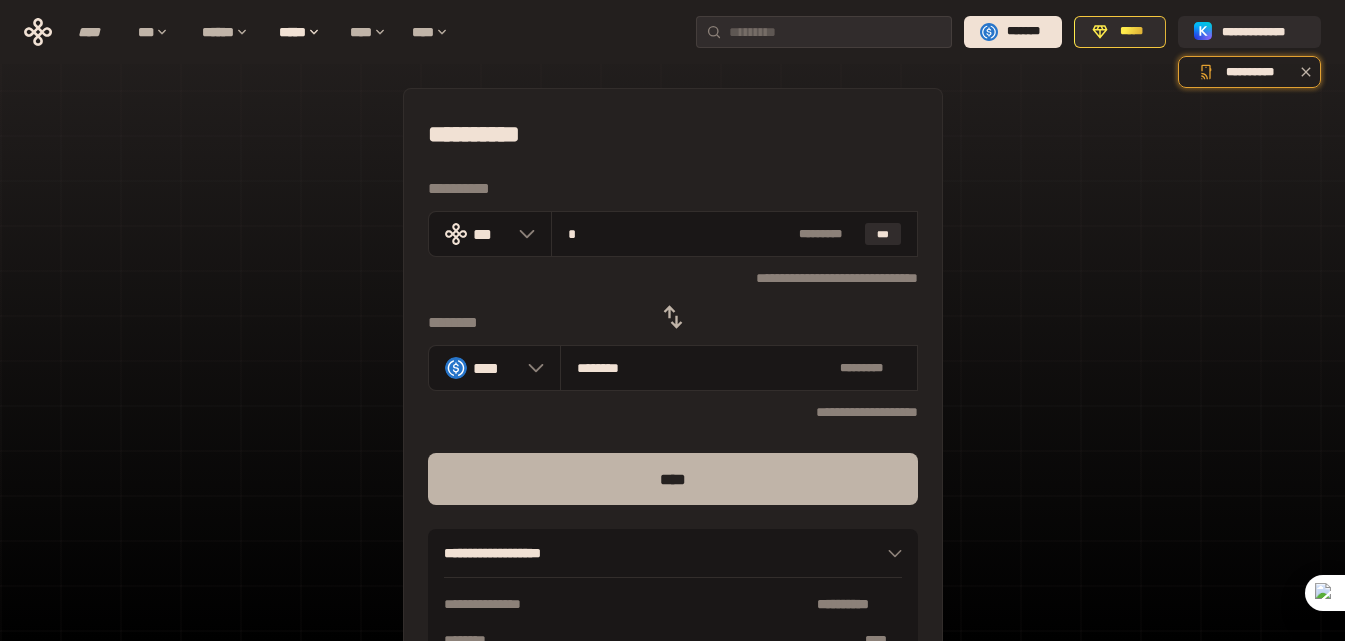 type on "*" 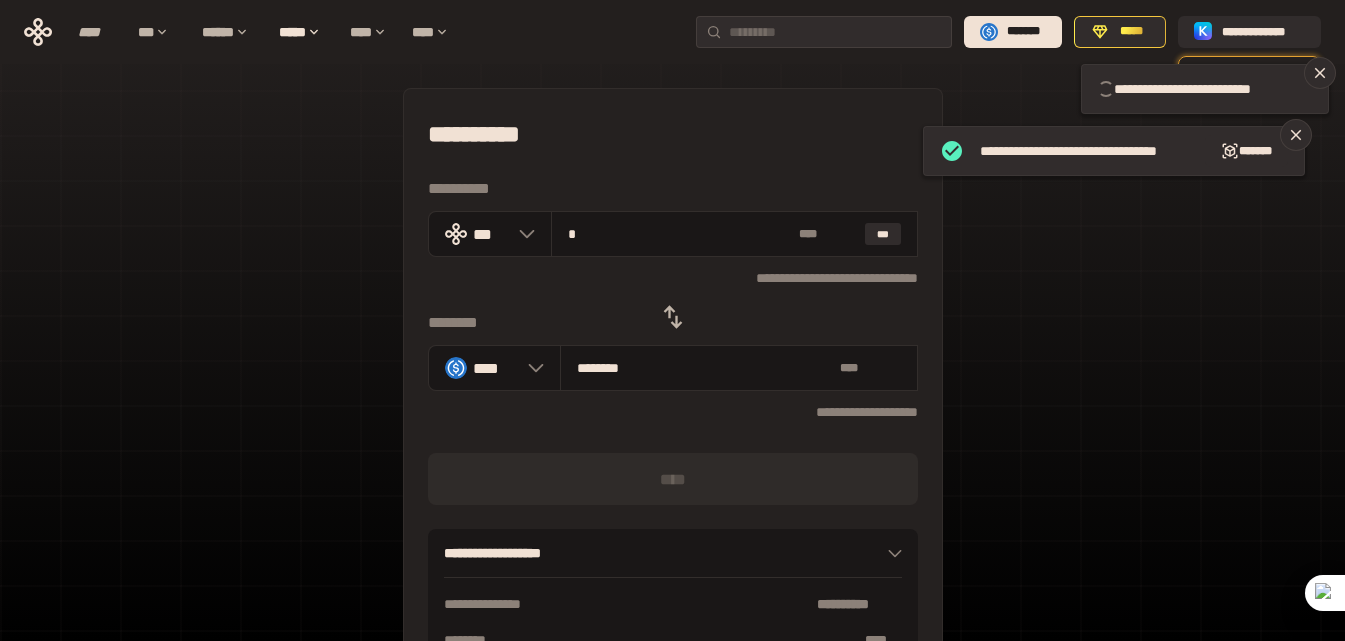 type 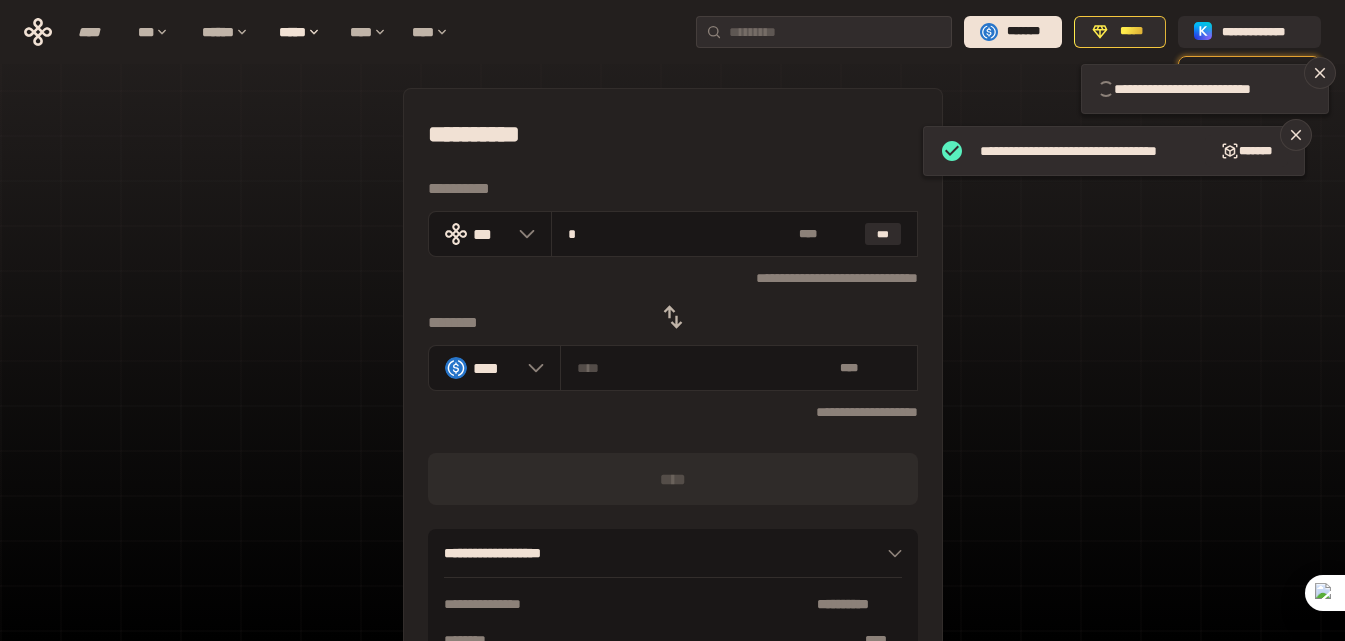 type 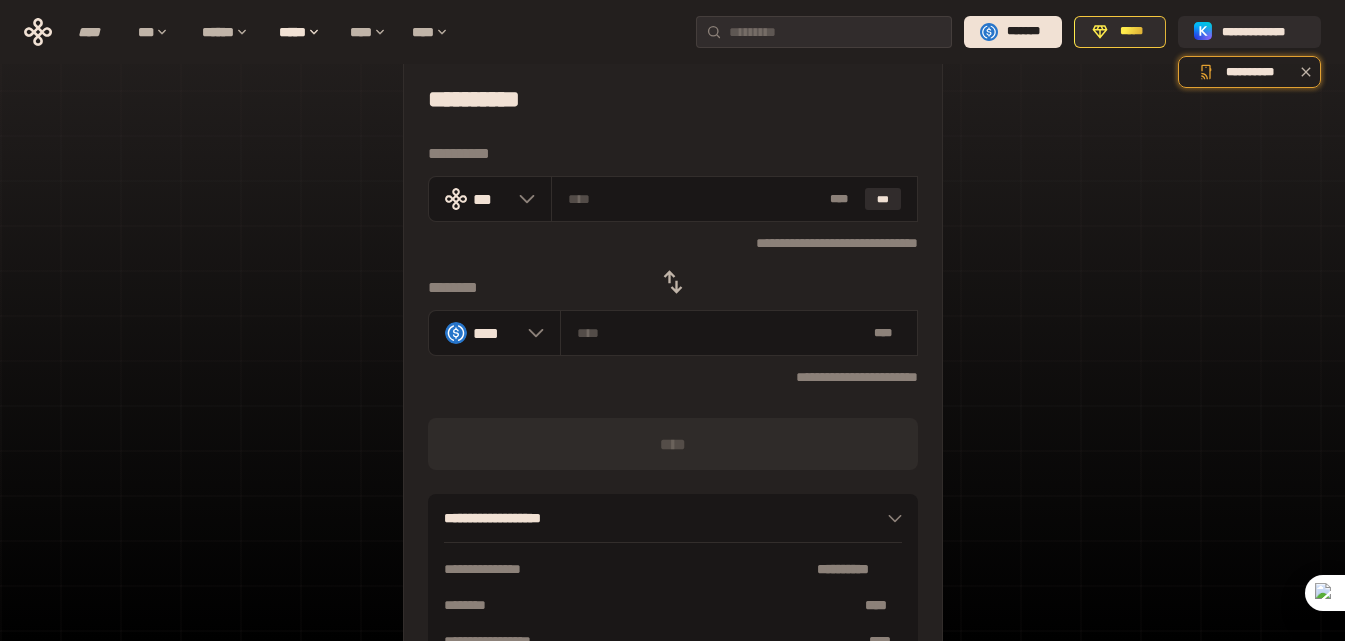 scroll, scrollTop: 0, scrollLeft: 0, axis: both 